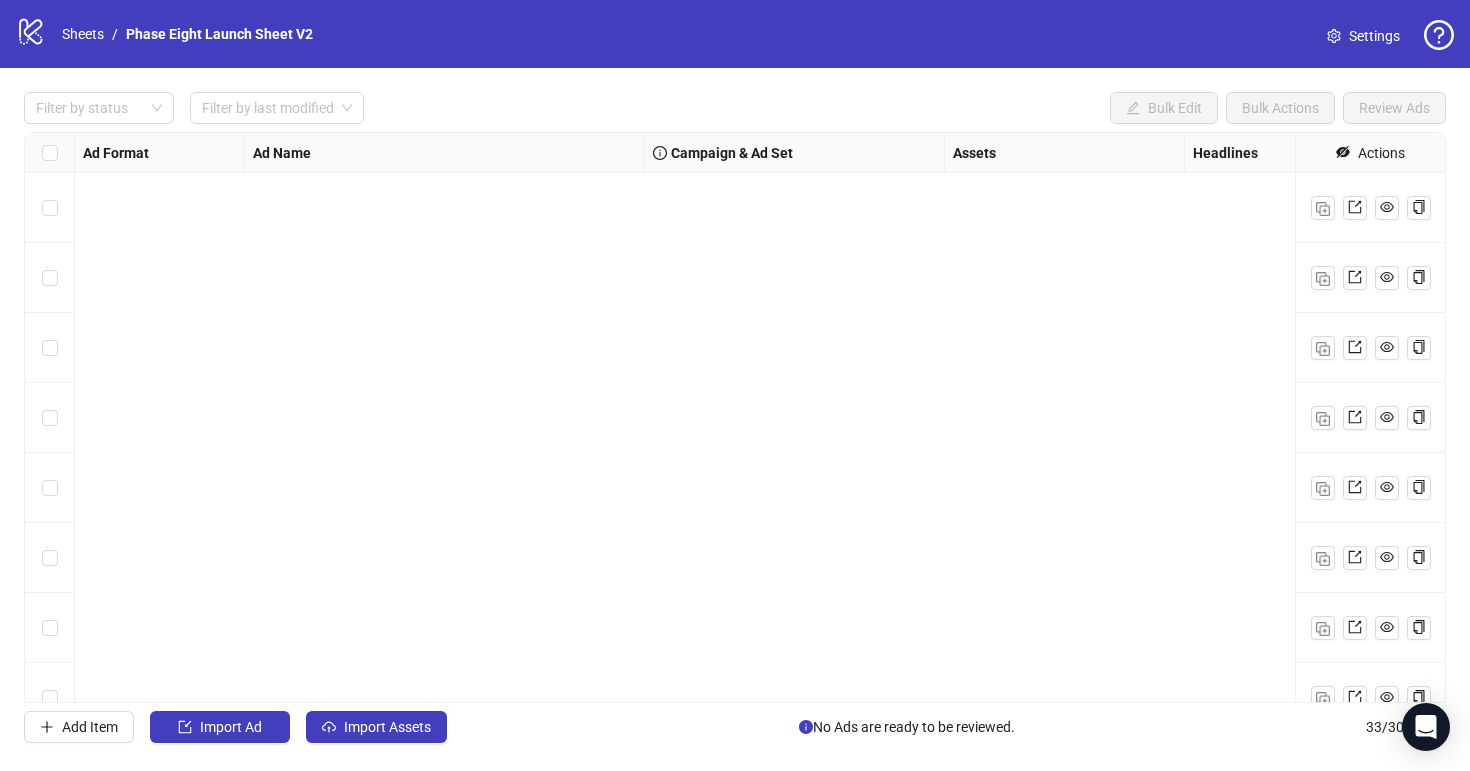 scroll, scrollTop: 0, scrollLeft: 0, axis: both 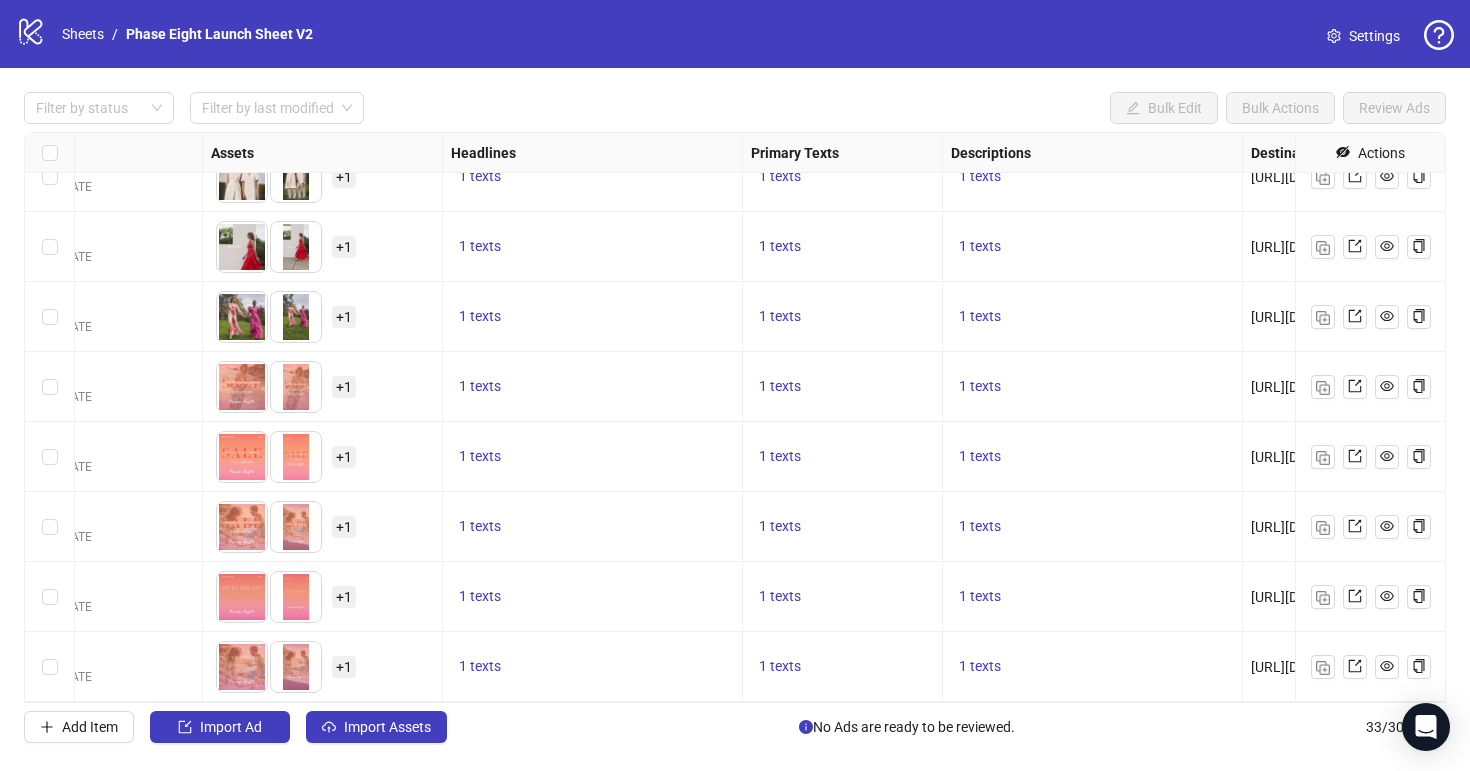 click on "logo/logo-mobile Sheets / Phase Eight Launch Sheet V2 Settings" at bounding box center [735, 34] 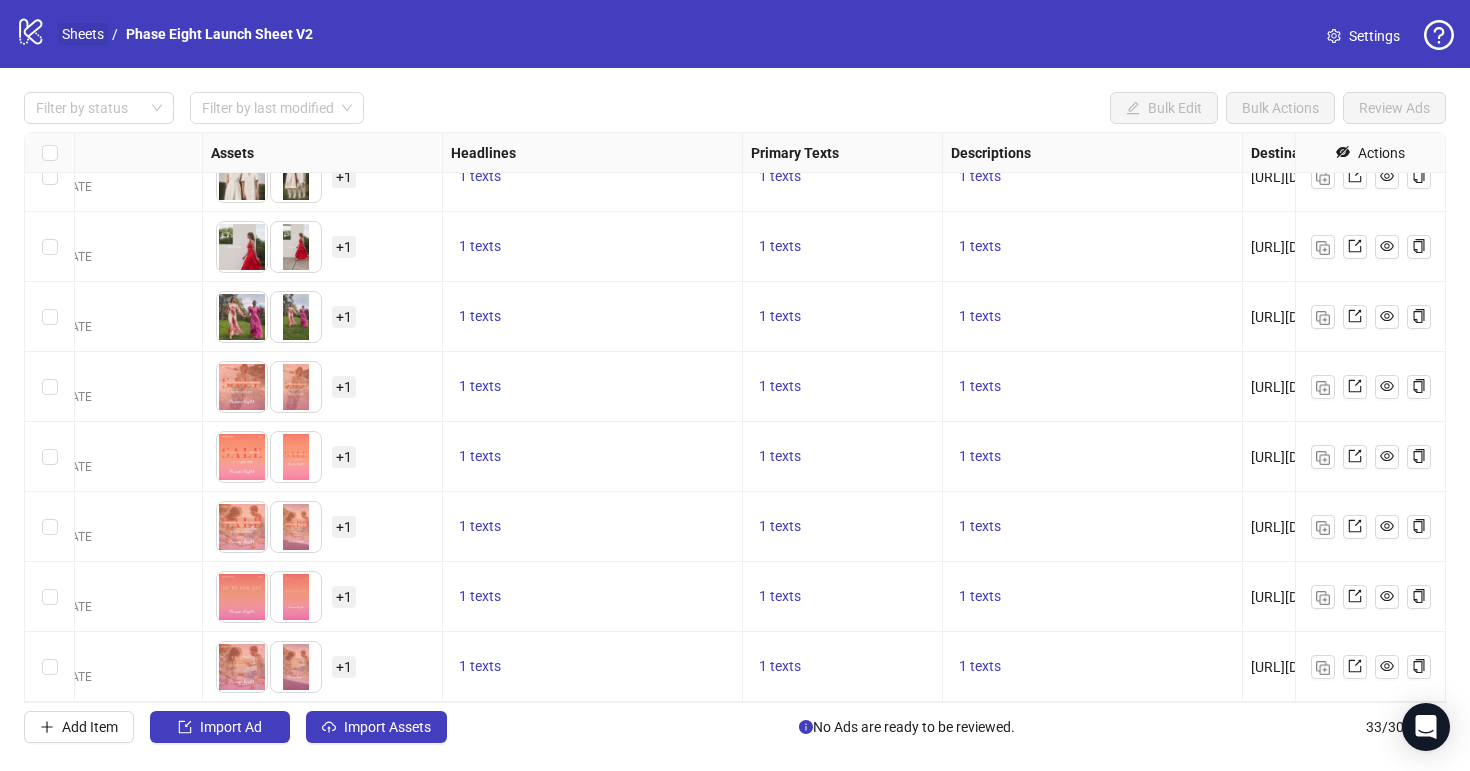 click on "Sheets" at bounding box center (83, 34) 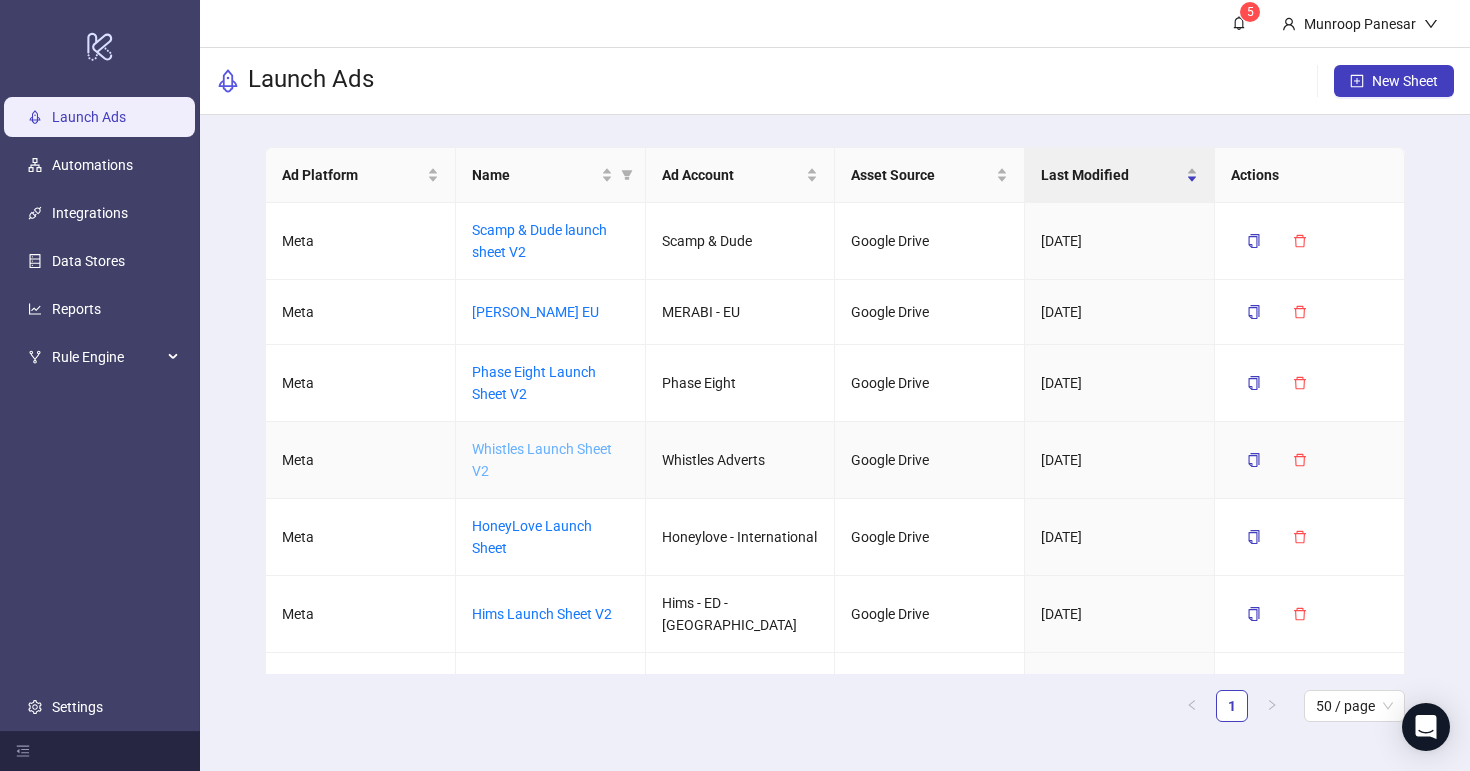 click on "Whistles Launch Sheet V2" at bounding box center [542, 460] 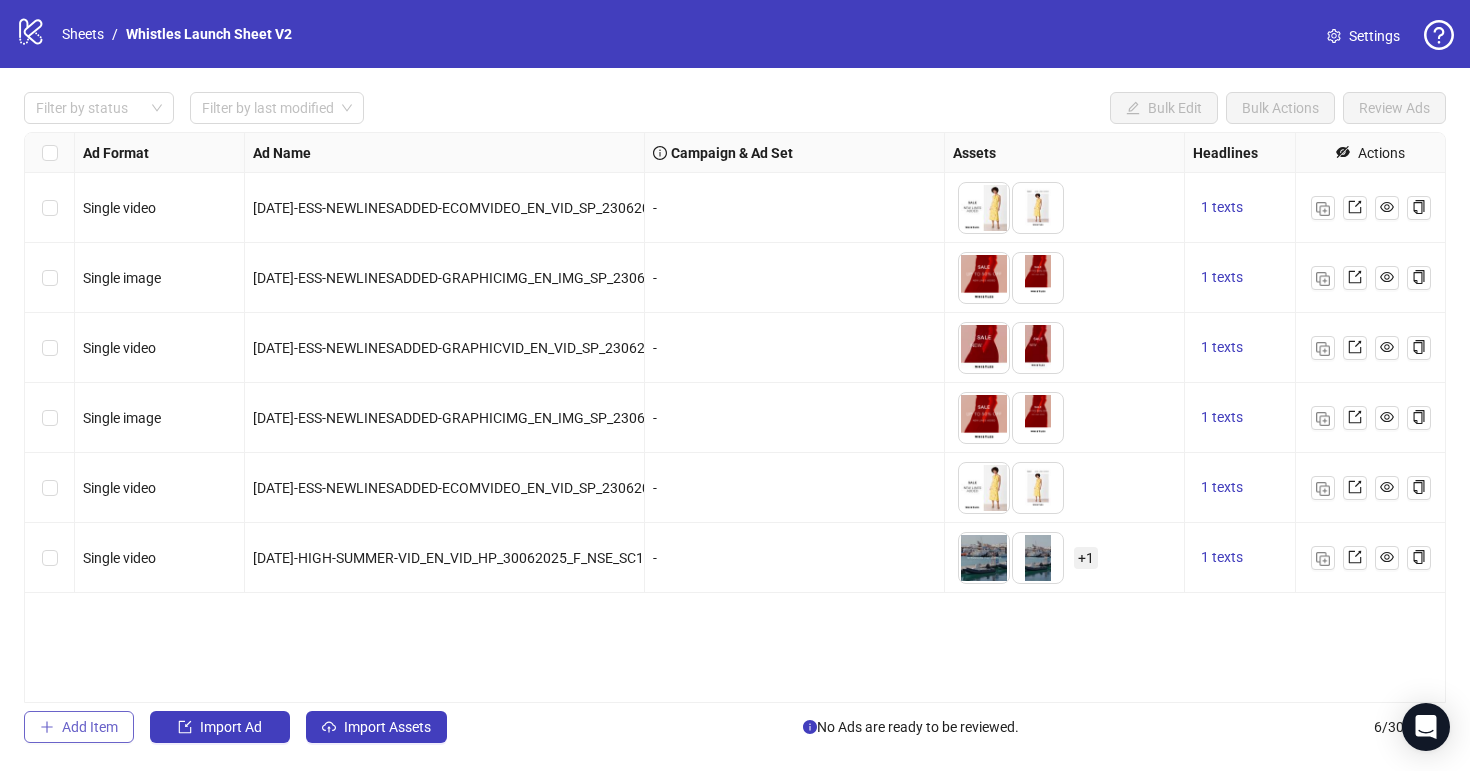 click on "Add Item" at bounding box center (79, 727) 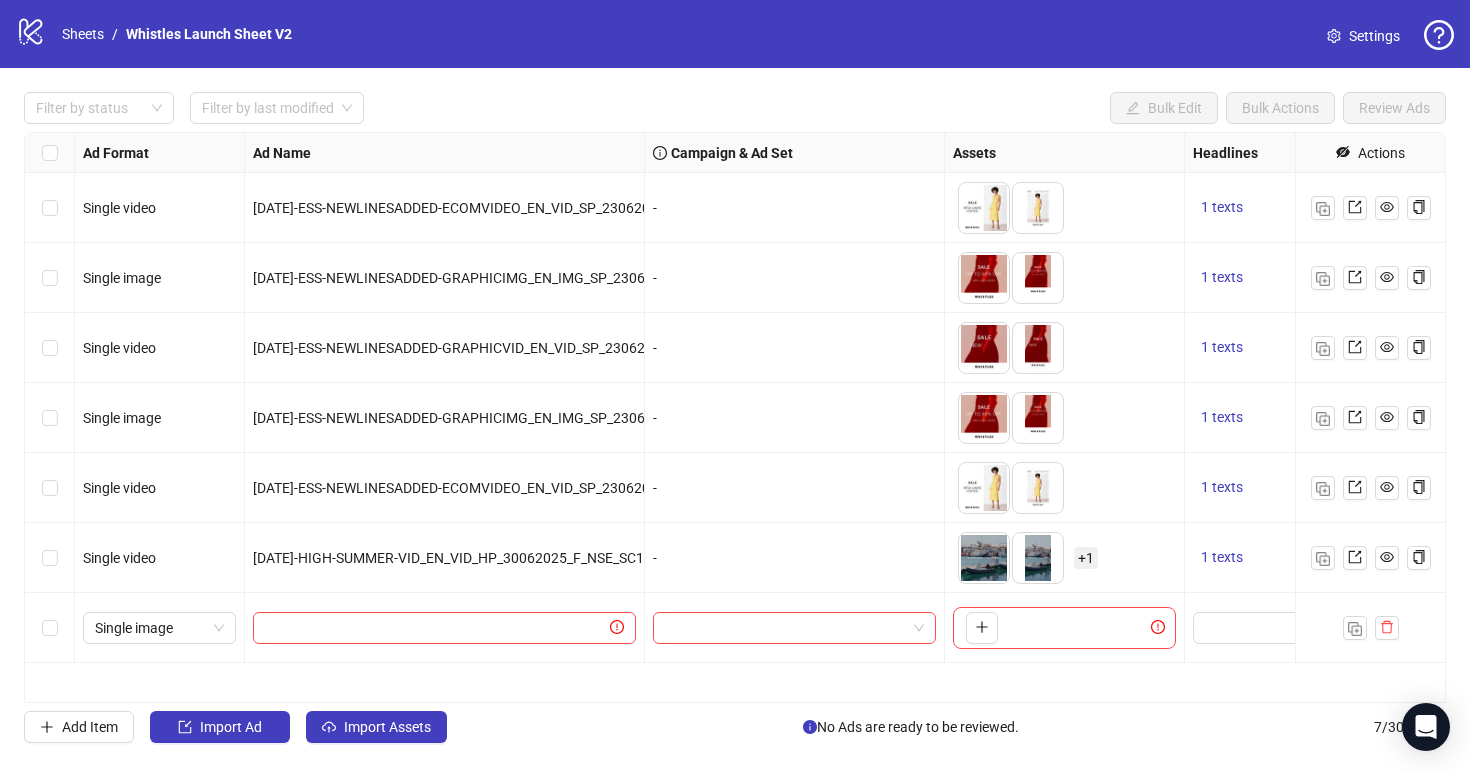 click on "[DATE]-HIGH-SUMMER-VID_EN_VID_HP_30062025_F_NSE_SC1_USP8_BRAND-VID" at bounding box center [445, 558] 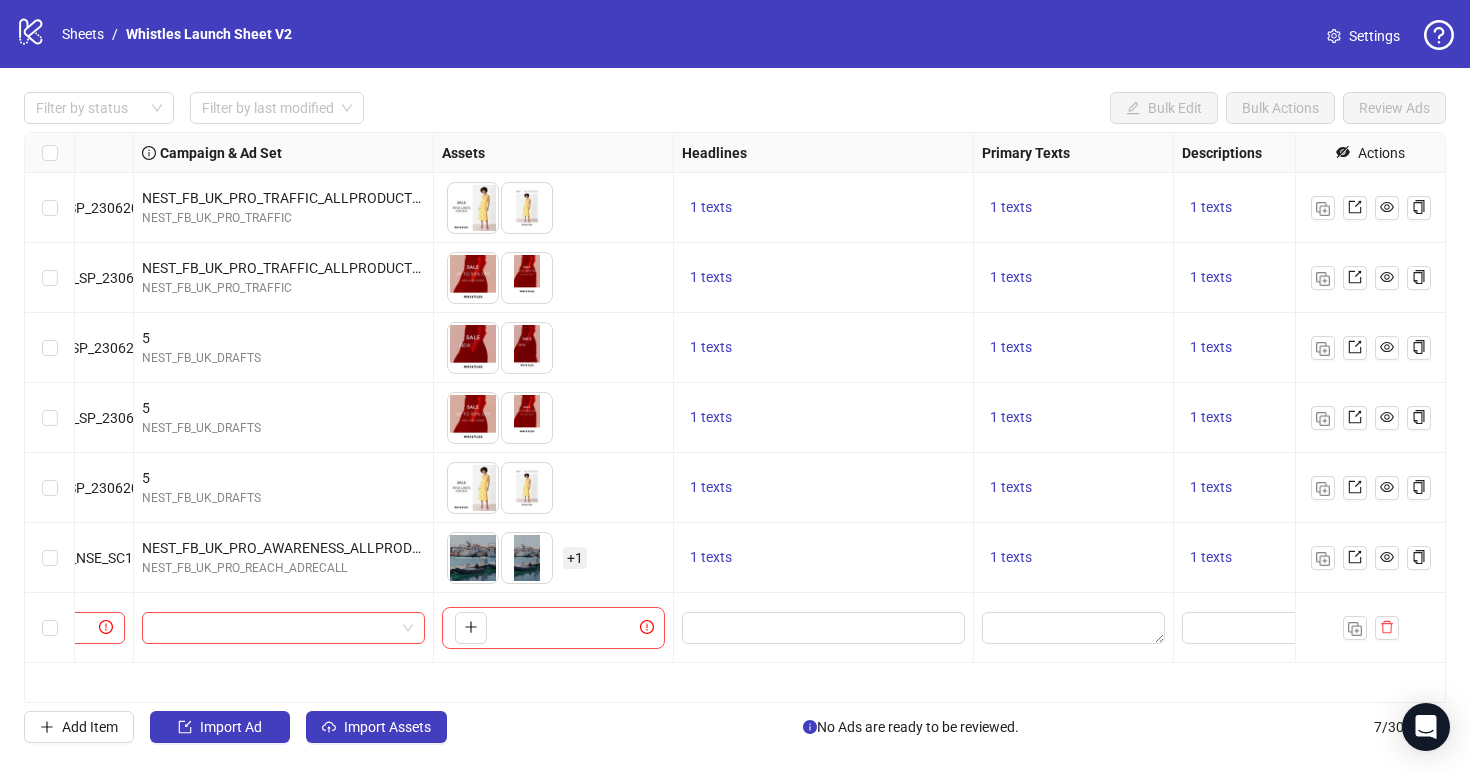 scroll, scrollTop: 0, scrollLeft: 807, axis: horizontal 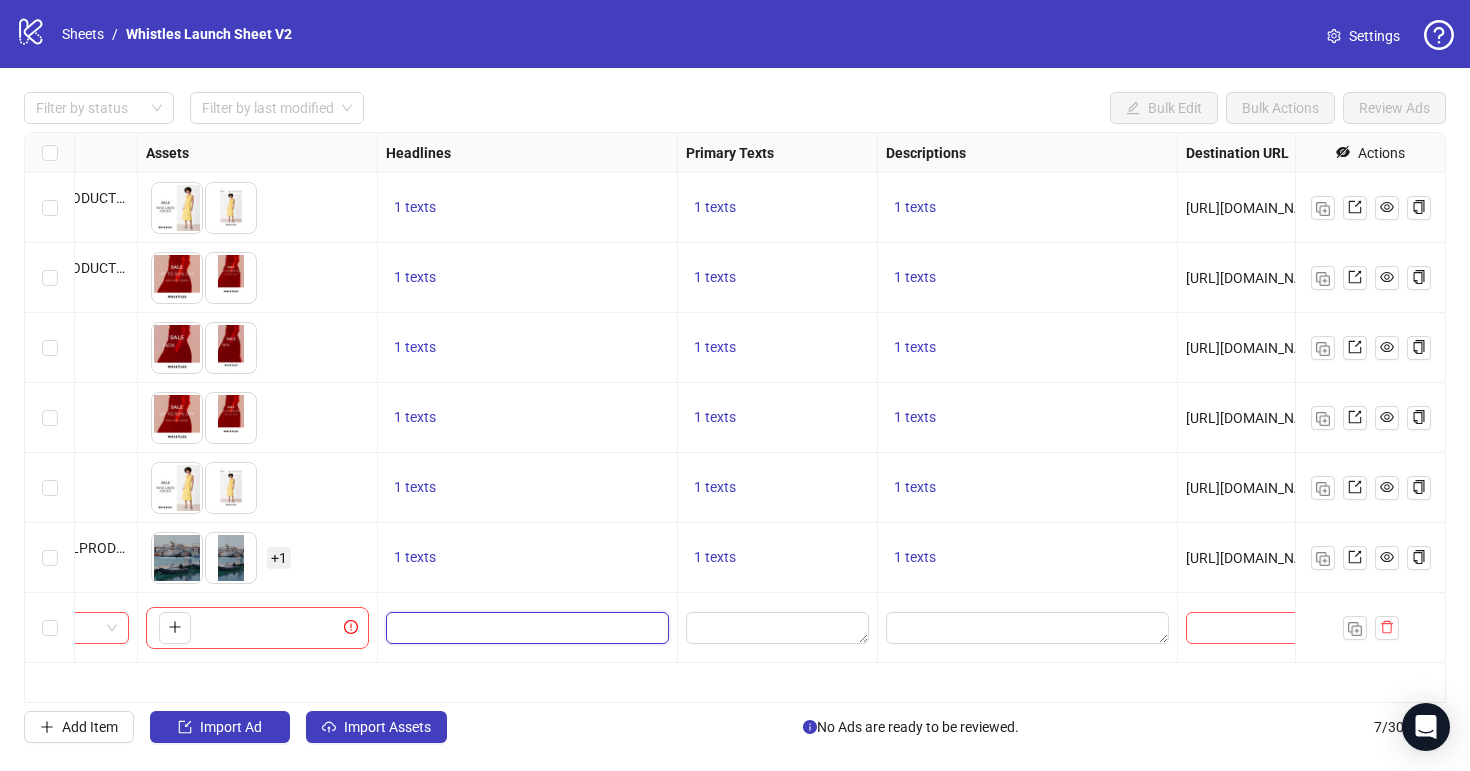 click at bounding box center [525, 628] 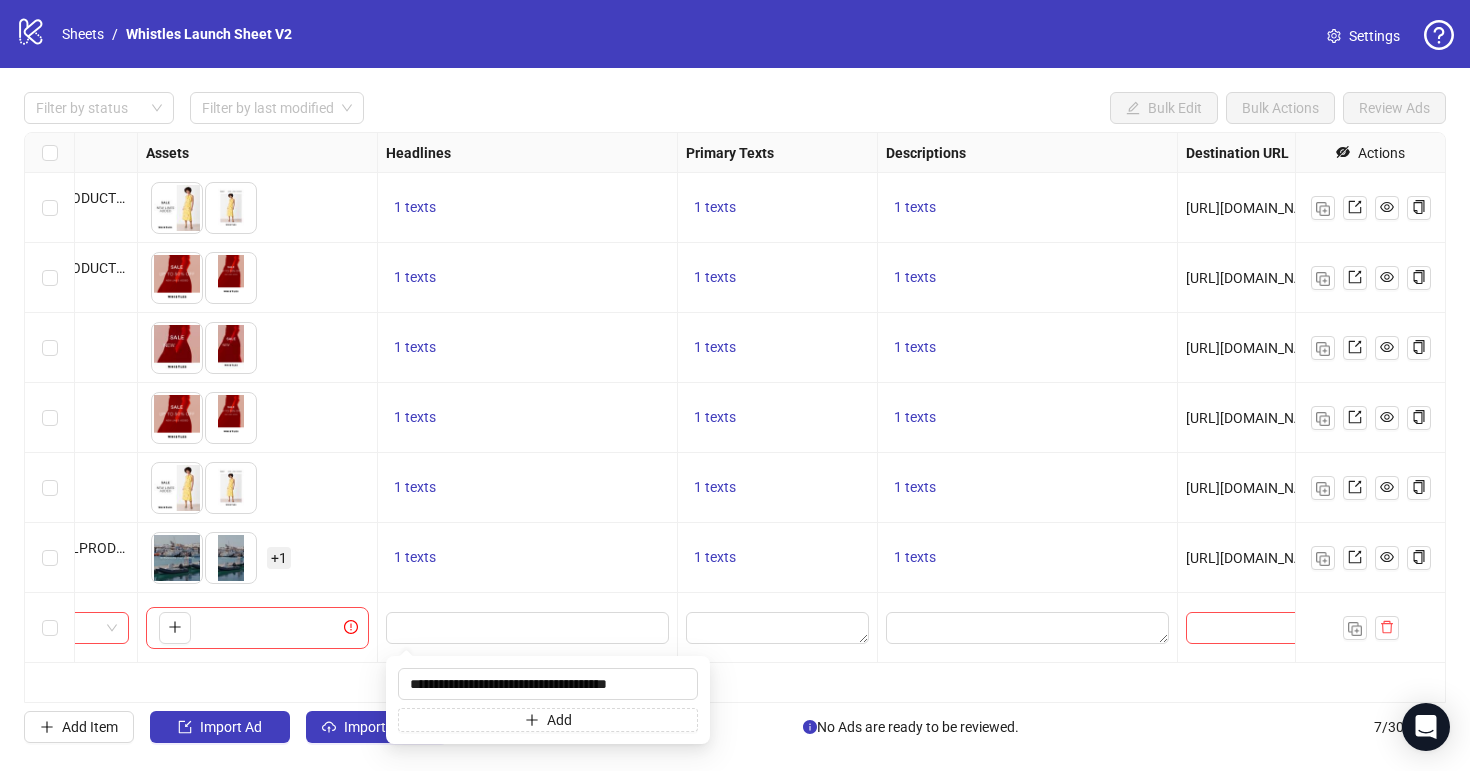 type on "**********" 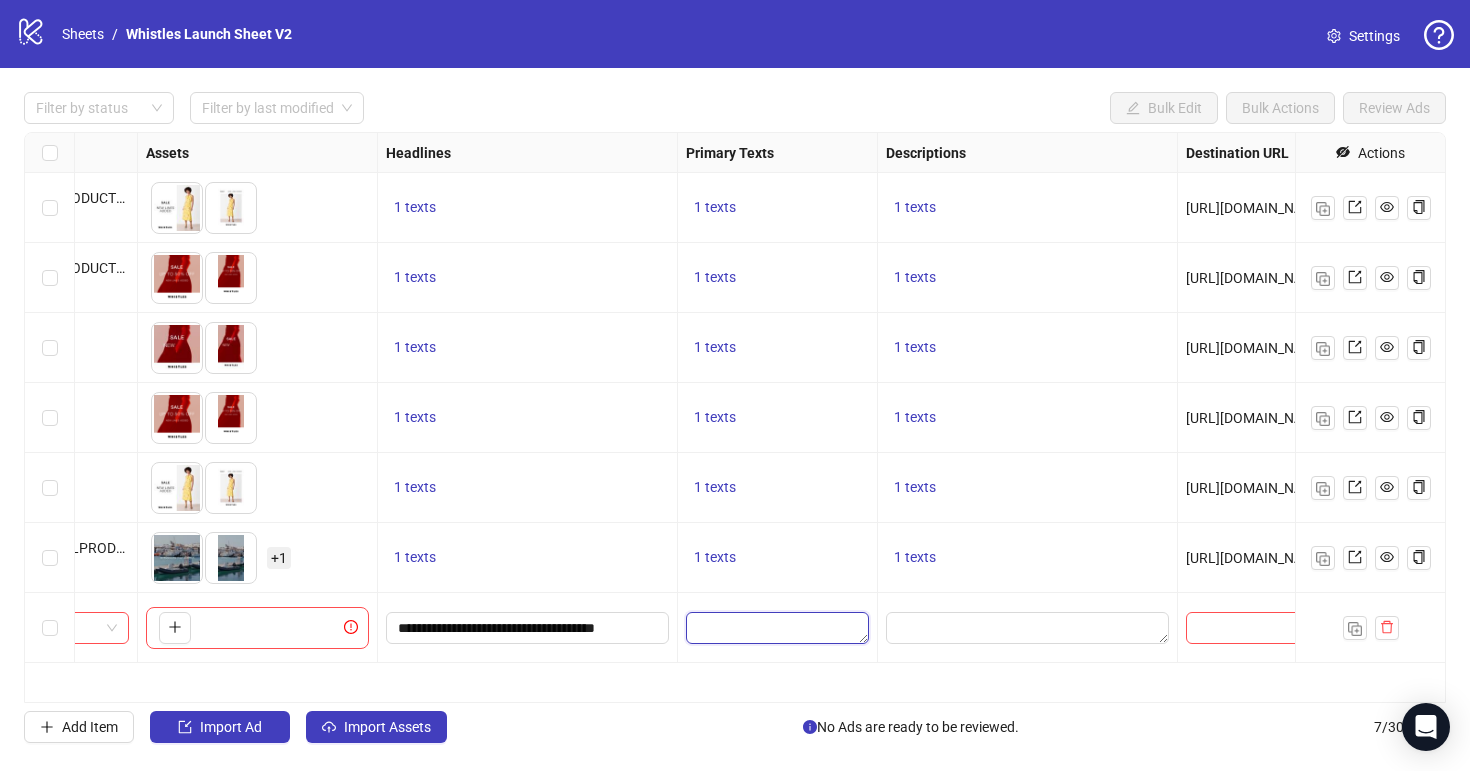 click at bounding box center (777, 628) 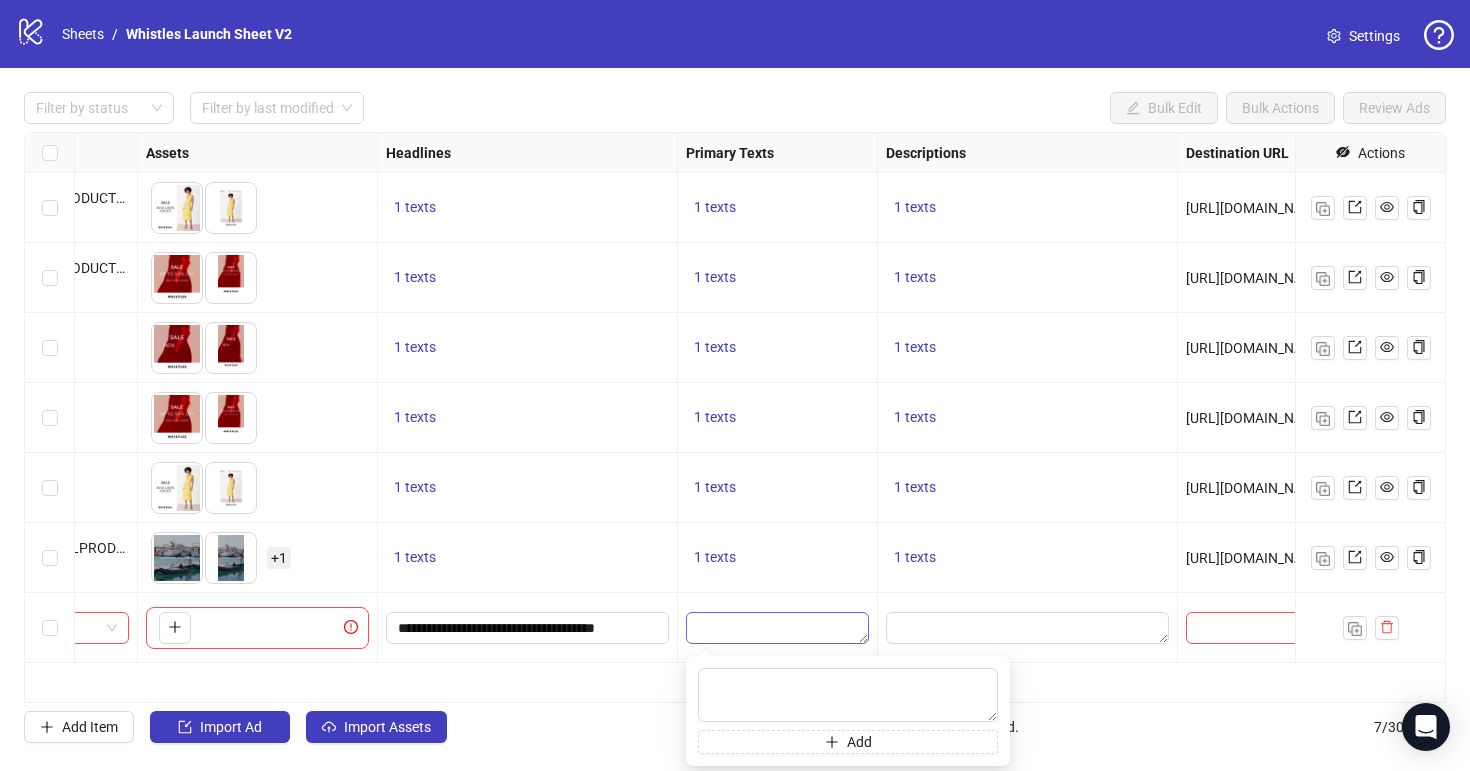 type on "**********" 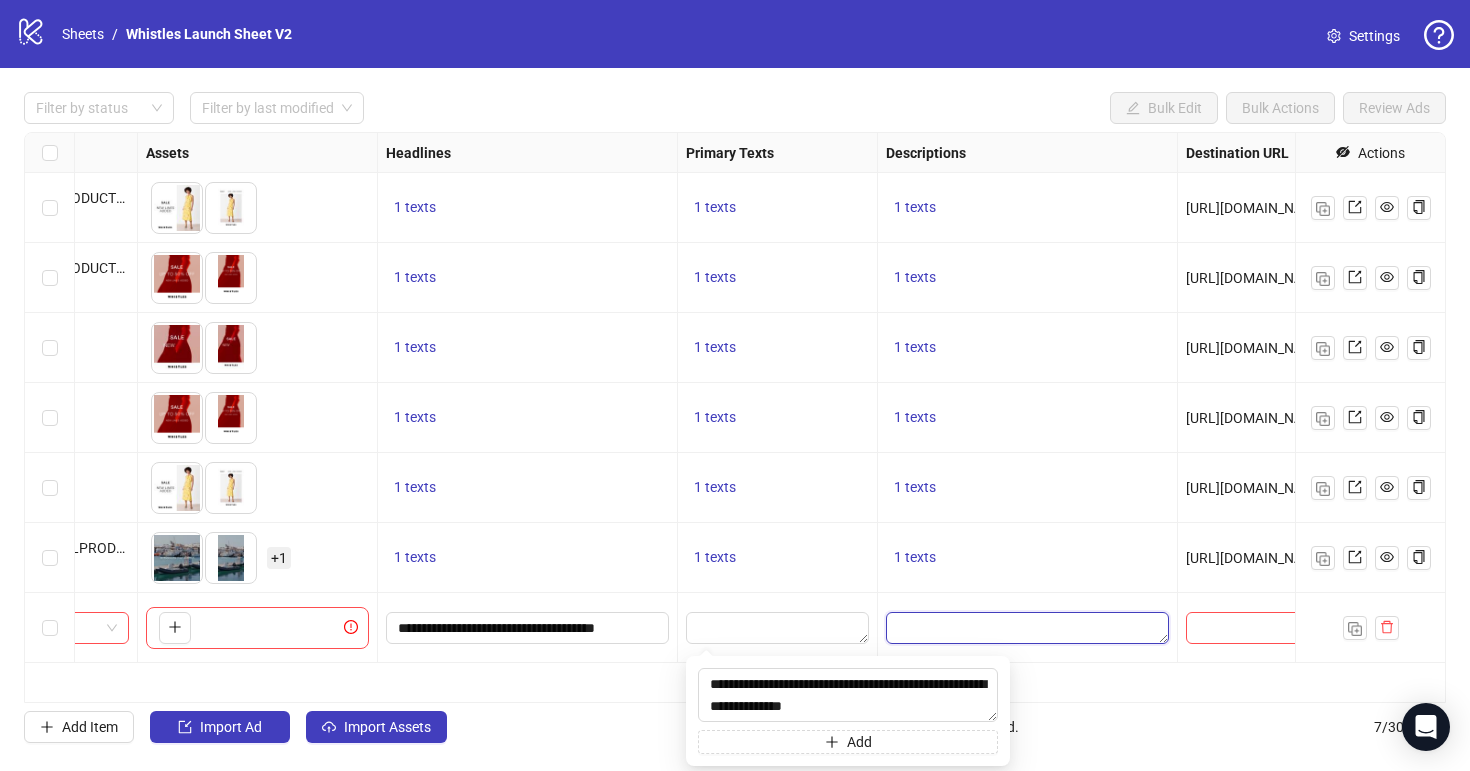 drag, startPoint x: 921, startPoint y: 613, endPoint x: 1018, endPoint y: 243, distance: 382.5036 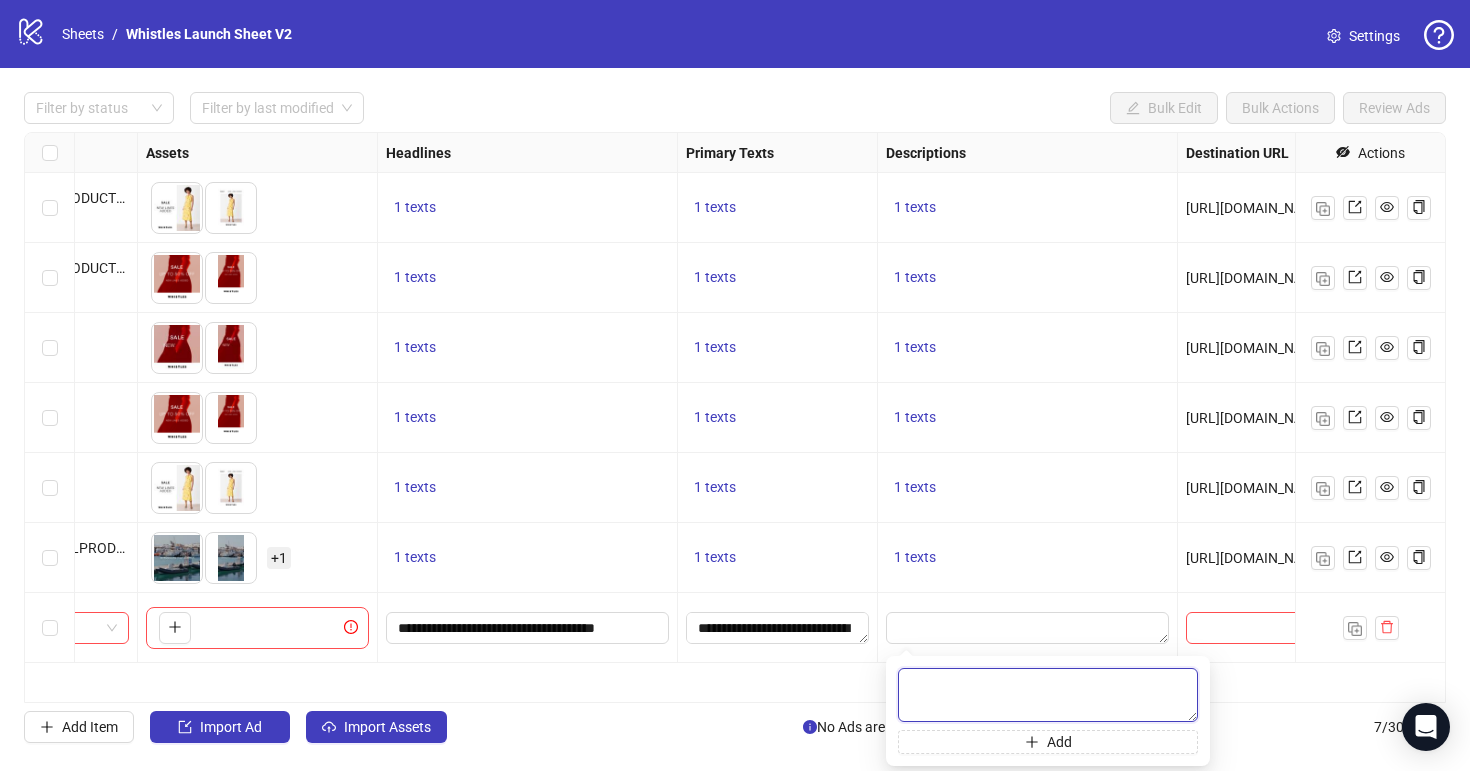 paste on "**********" 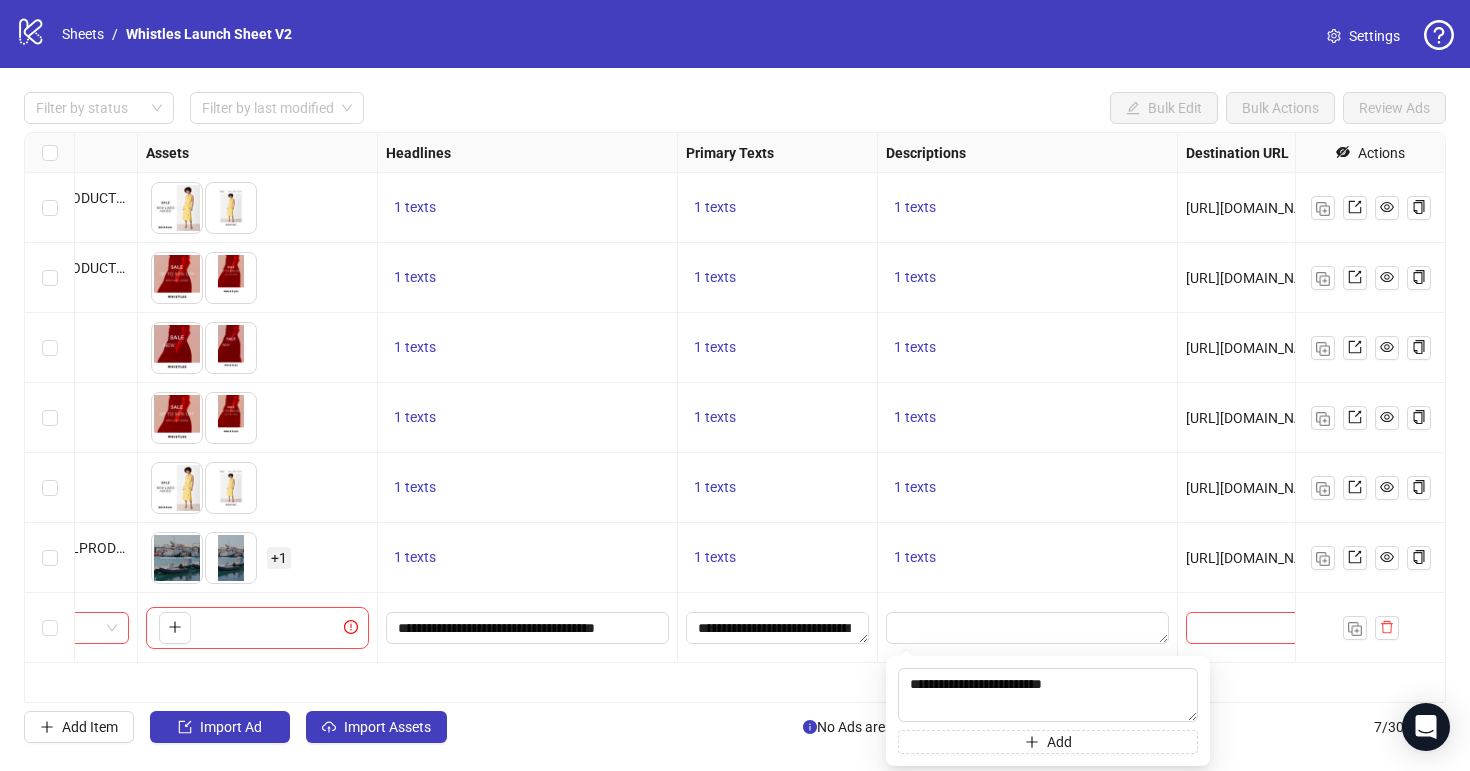 click at bounding box center [1028, 628] 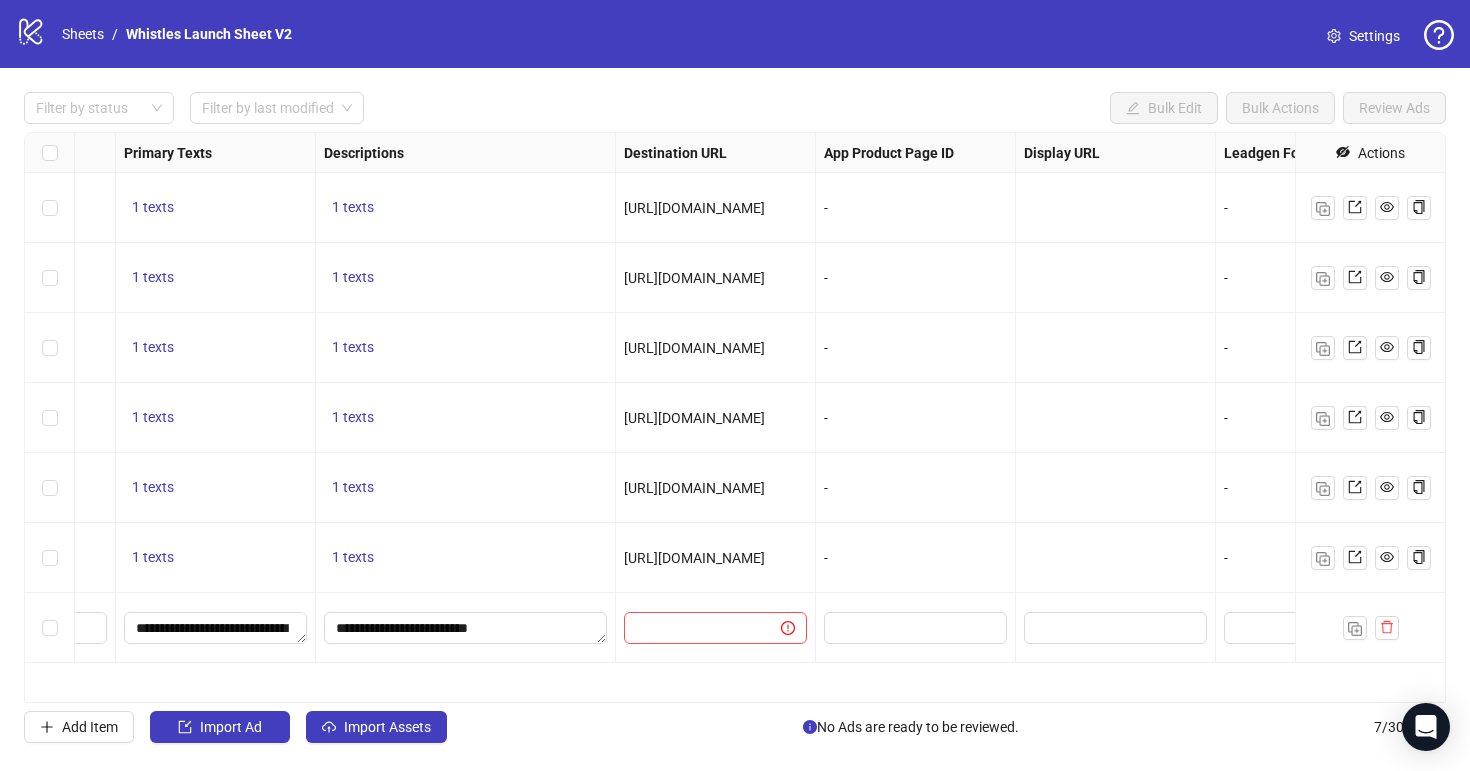 scroll, scrollTop: 0, scrollLeft: 1446, axis: horizontal 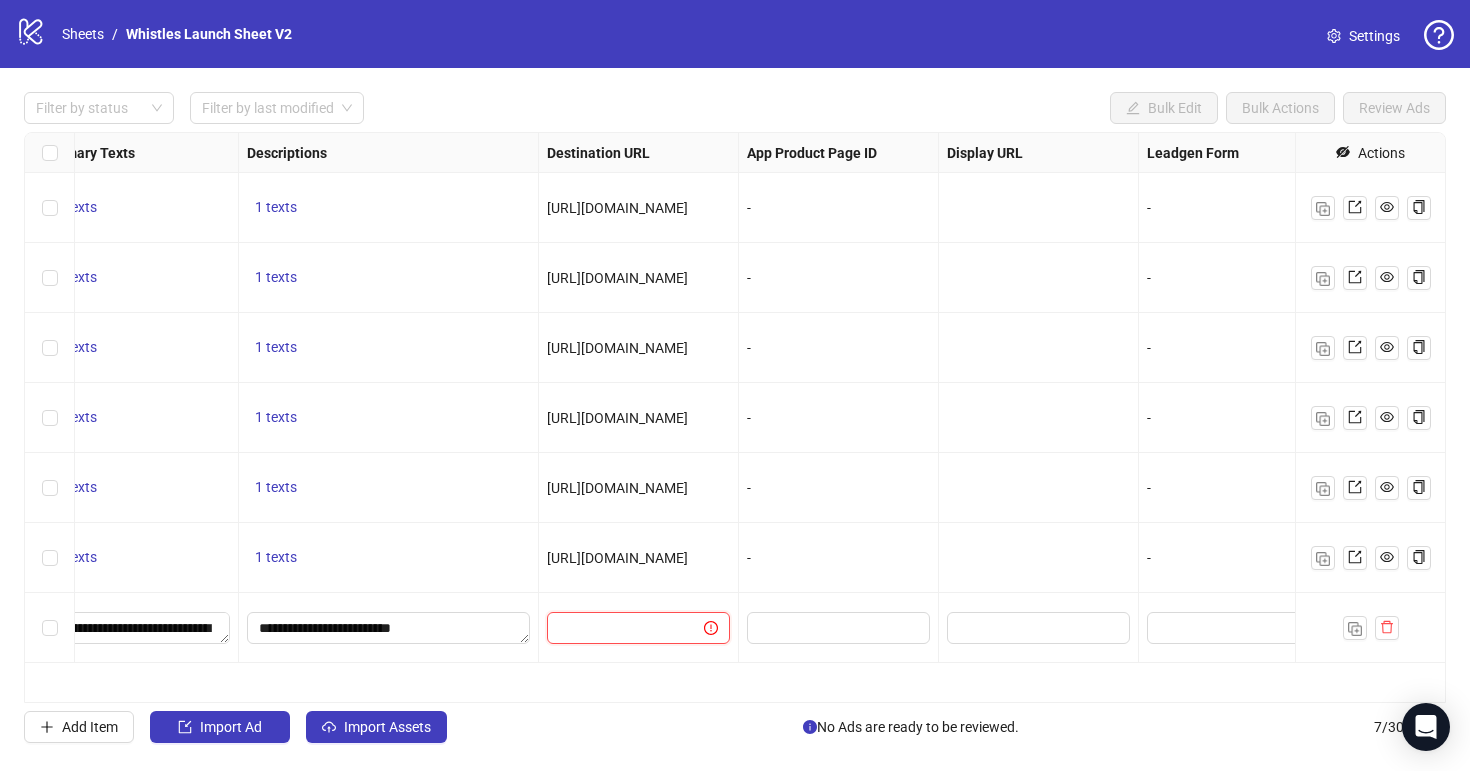 click at bounding box center (617, 628) 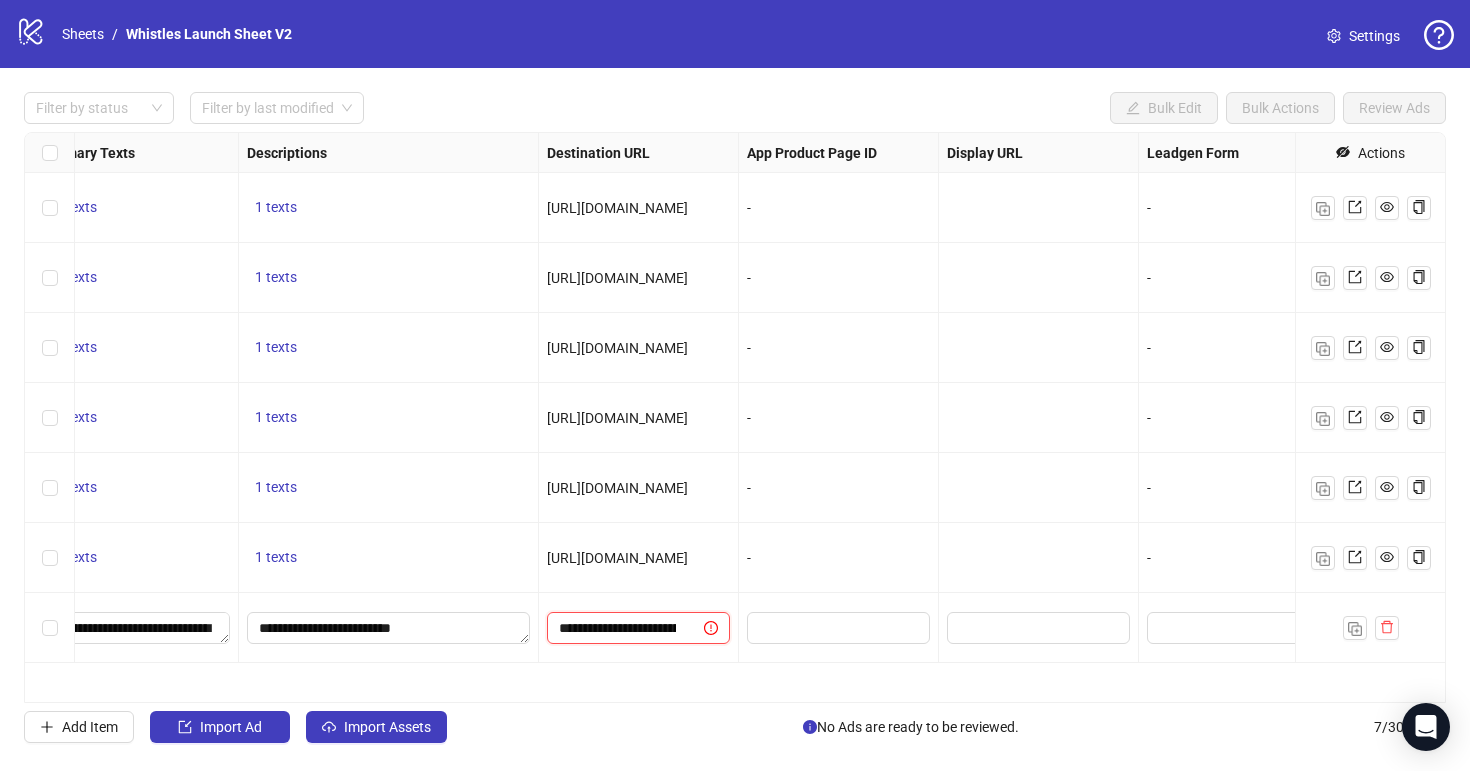 scroll, scrollTop: 0, scrollLeft: 68, axis: horizontal 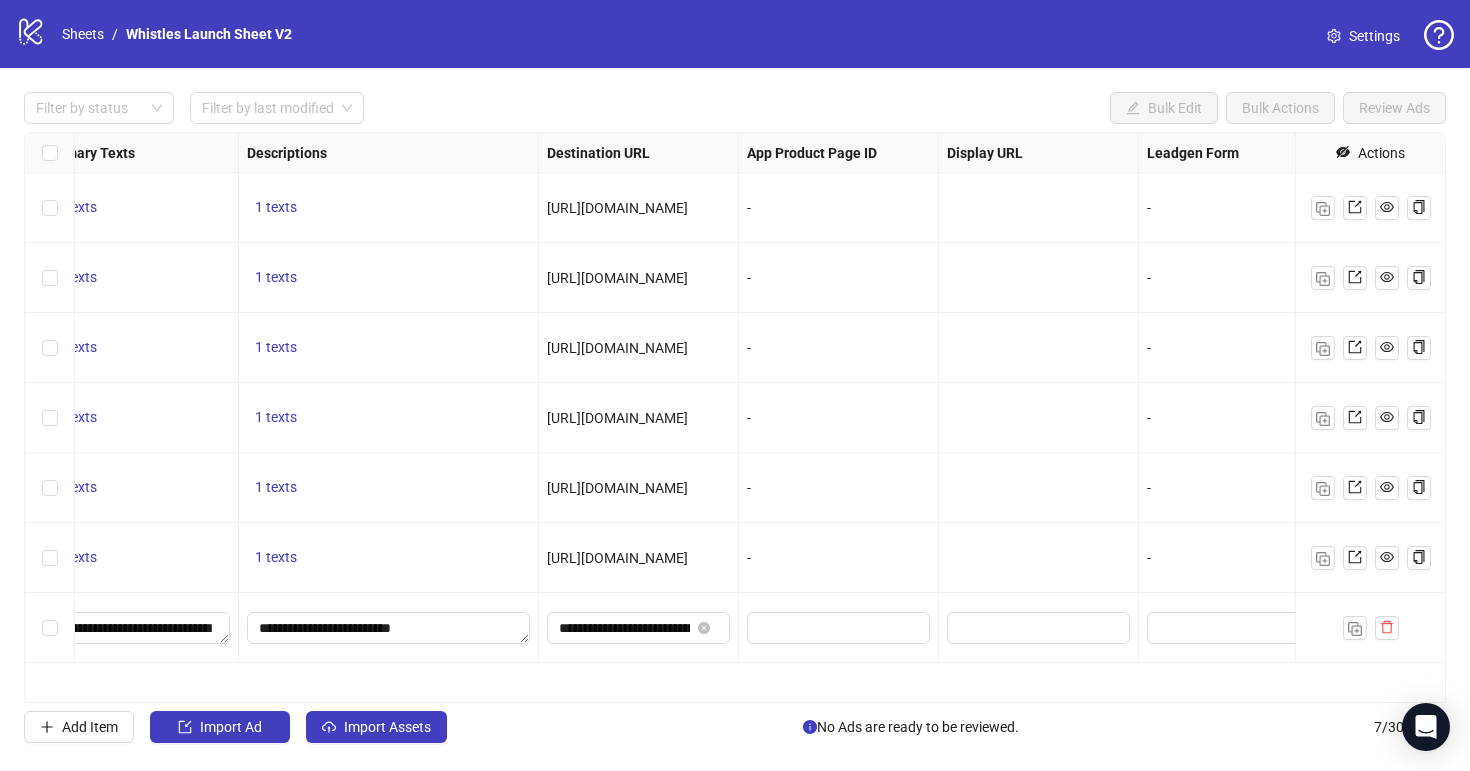 click at bounding box center (839, 628) 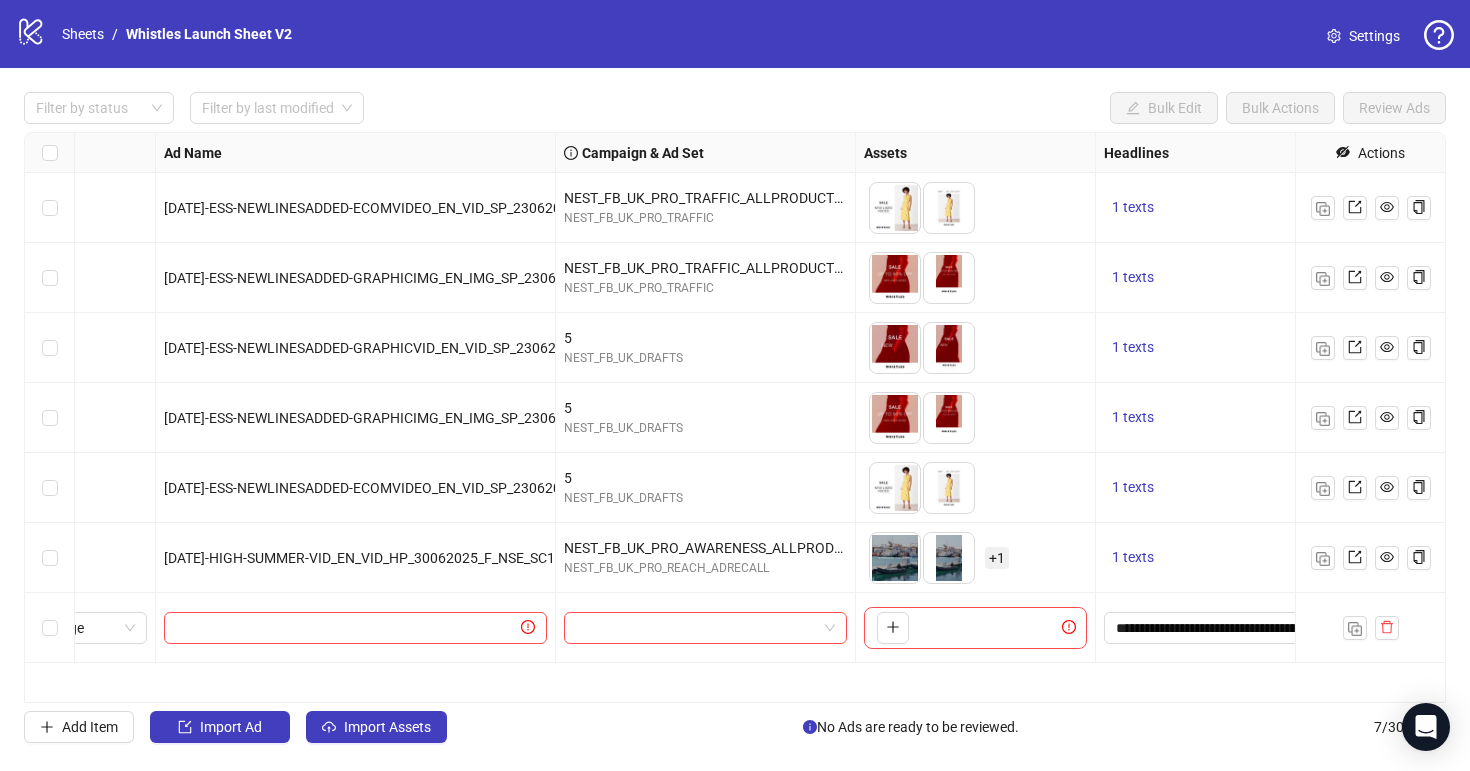 scroll, scrollTop: 0, scrollLeft: 73, axis: horizontal 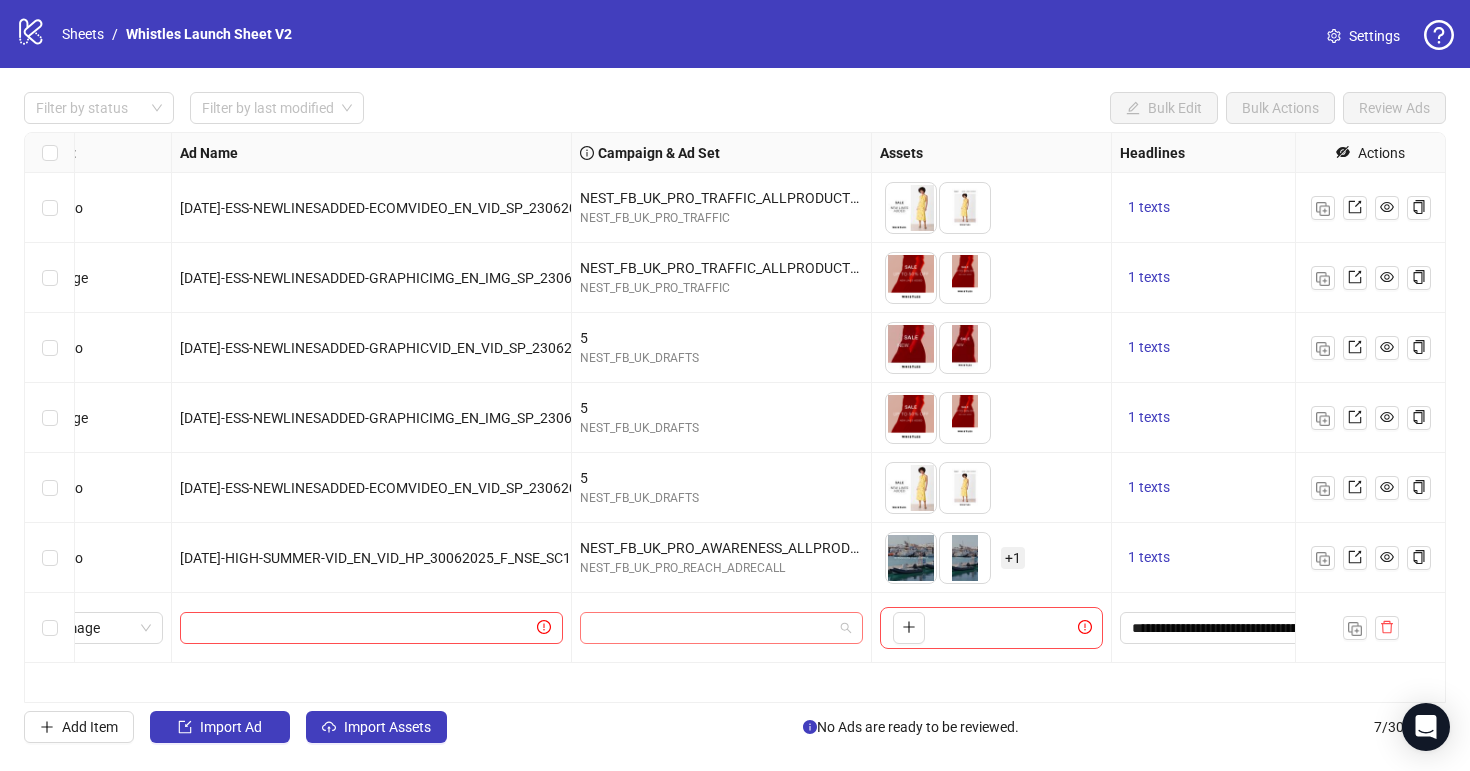 click at bounding box center [712, 628] 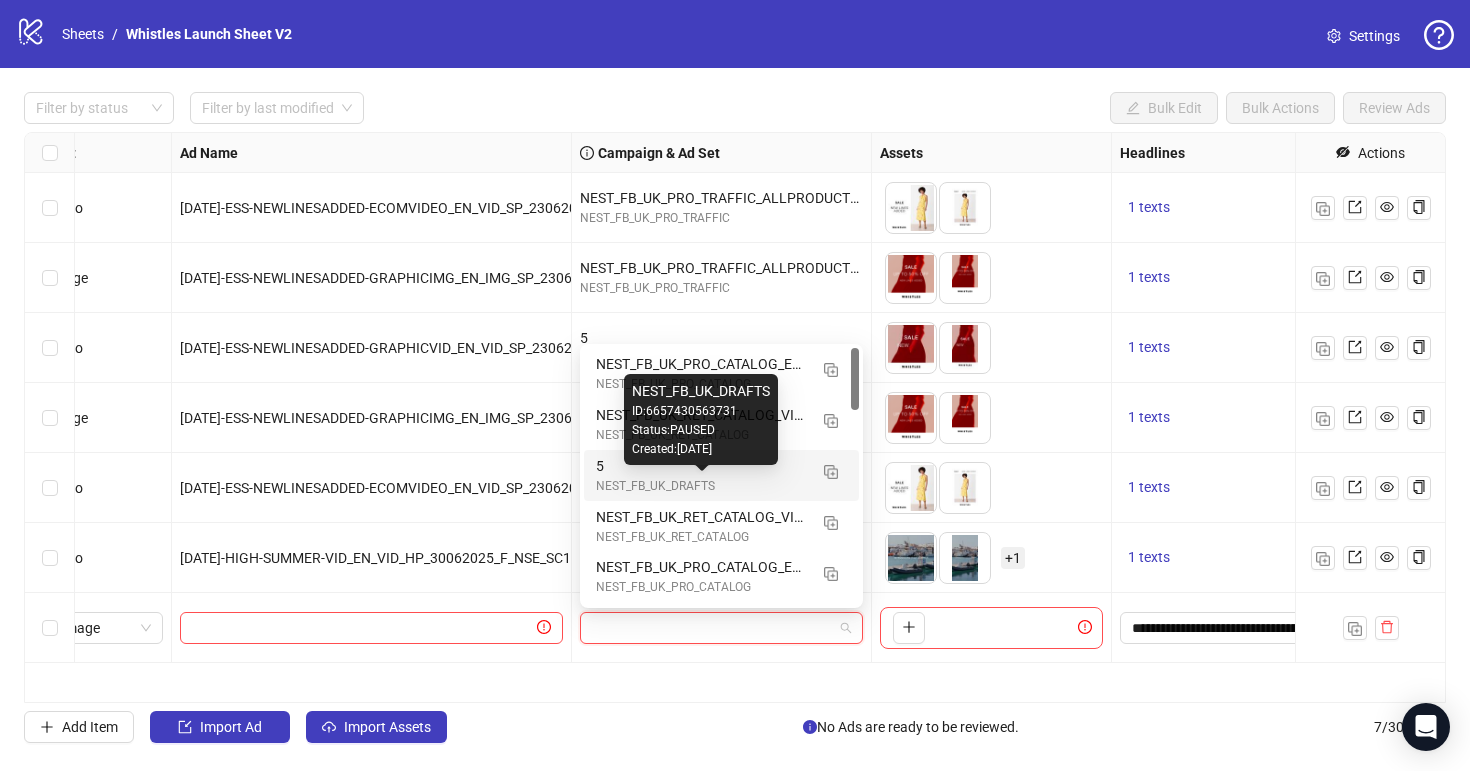 click on "NEST_FB_UK_DRAFTS ID:  6657430563731 Status:  PAUSED Created:  2024-11-21" at bounding box center (701, 419) 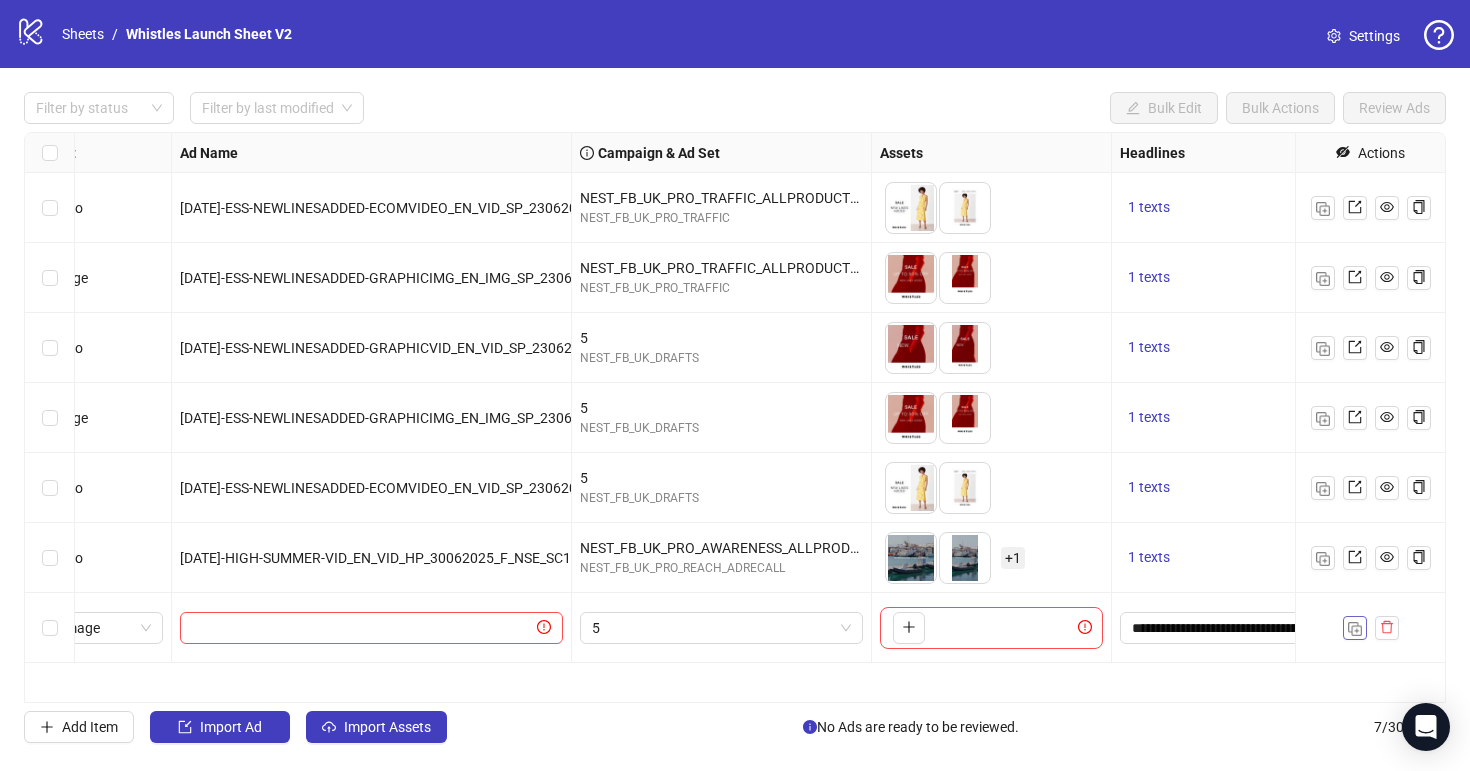 click at bounding box center [1355, 628] 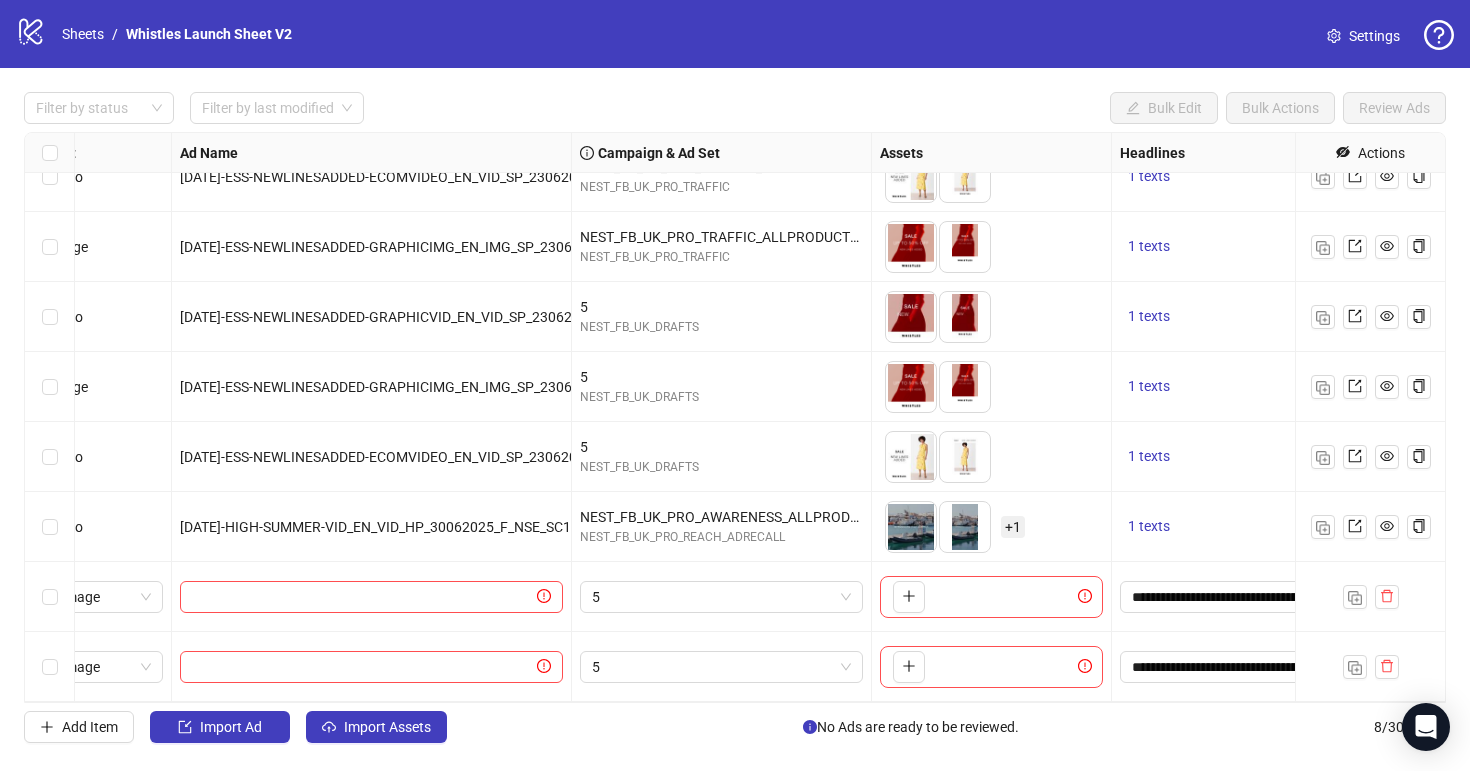 scroll, scrollTop: 31, scrollLeft: 0, axis: vertical 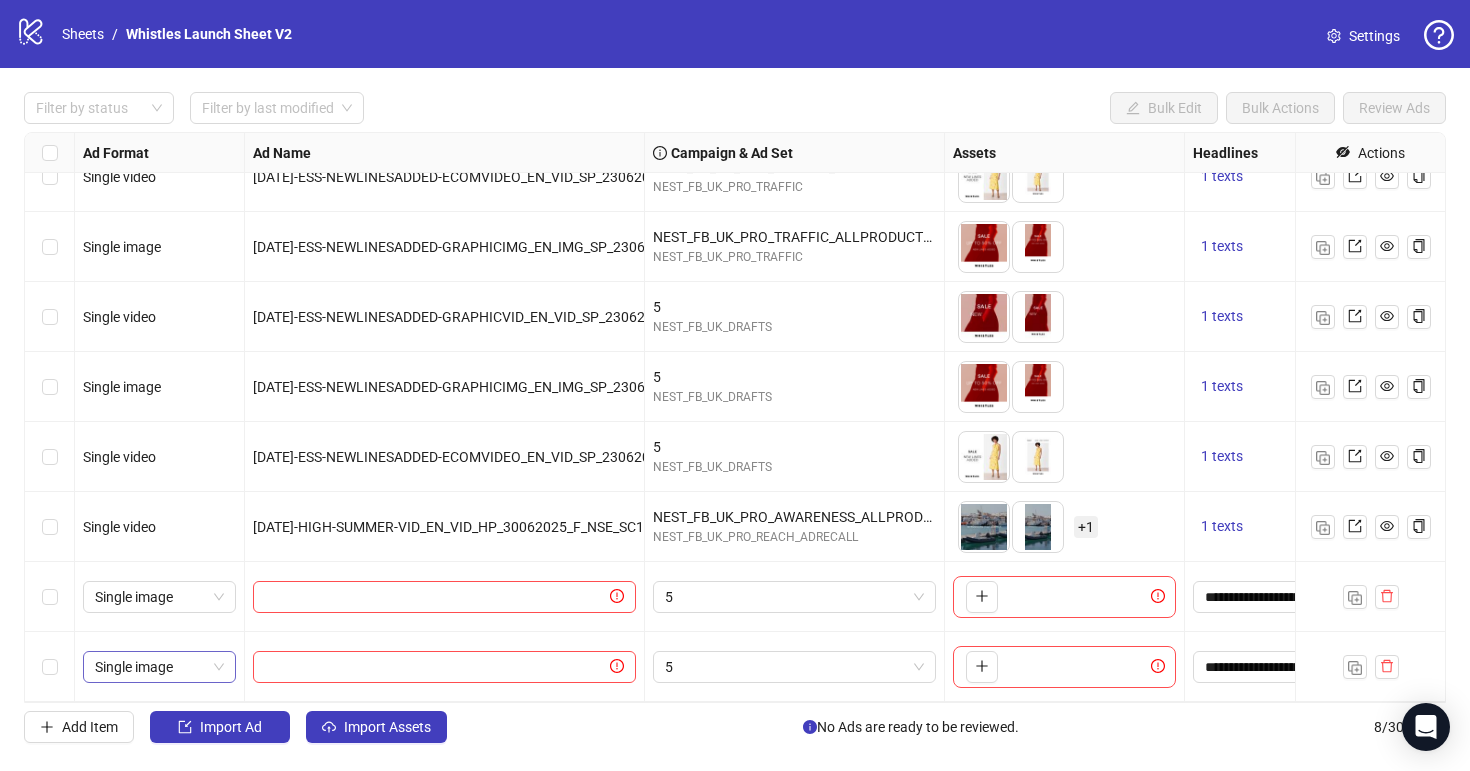 click on "Single image" at bounding box center (159, 667) 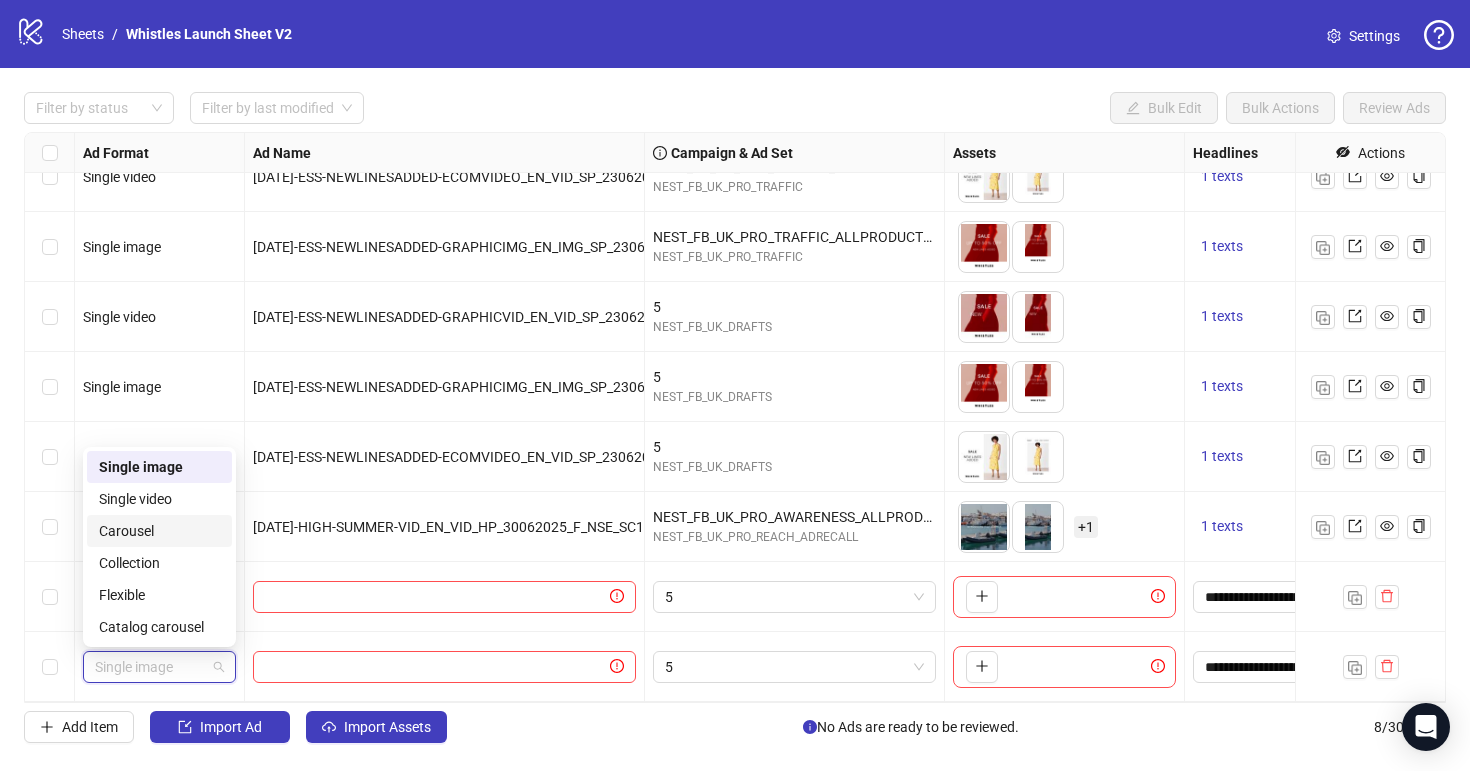 click on "Single video" at bounding box center (159, 499) 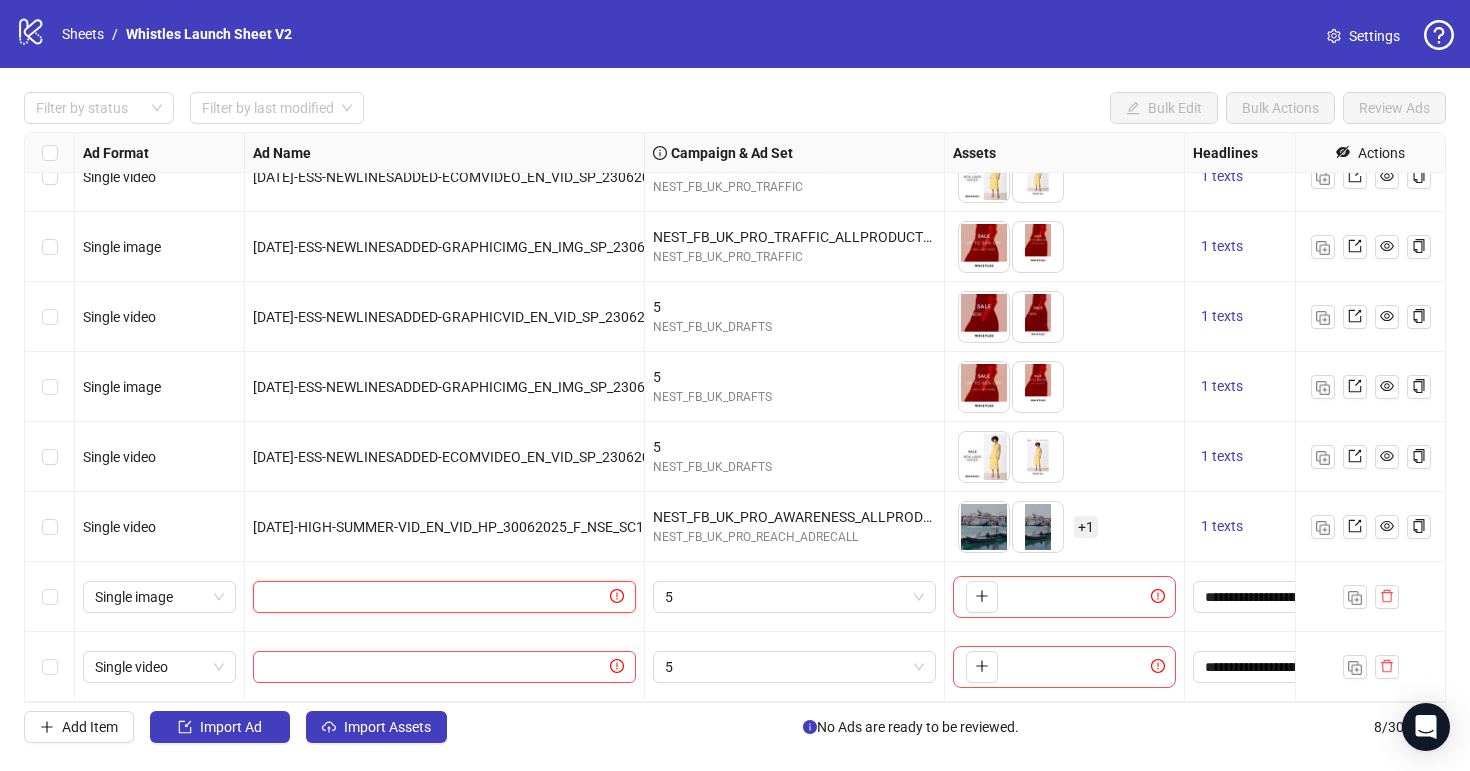 click at bounding box center (435, 597) 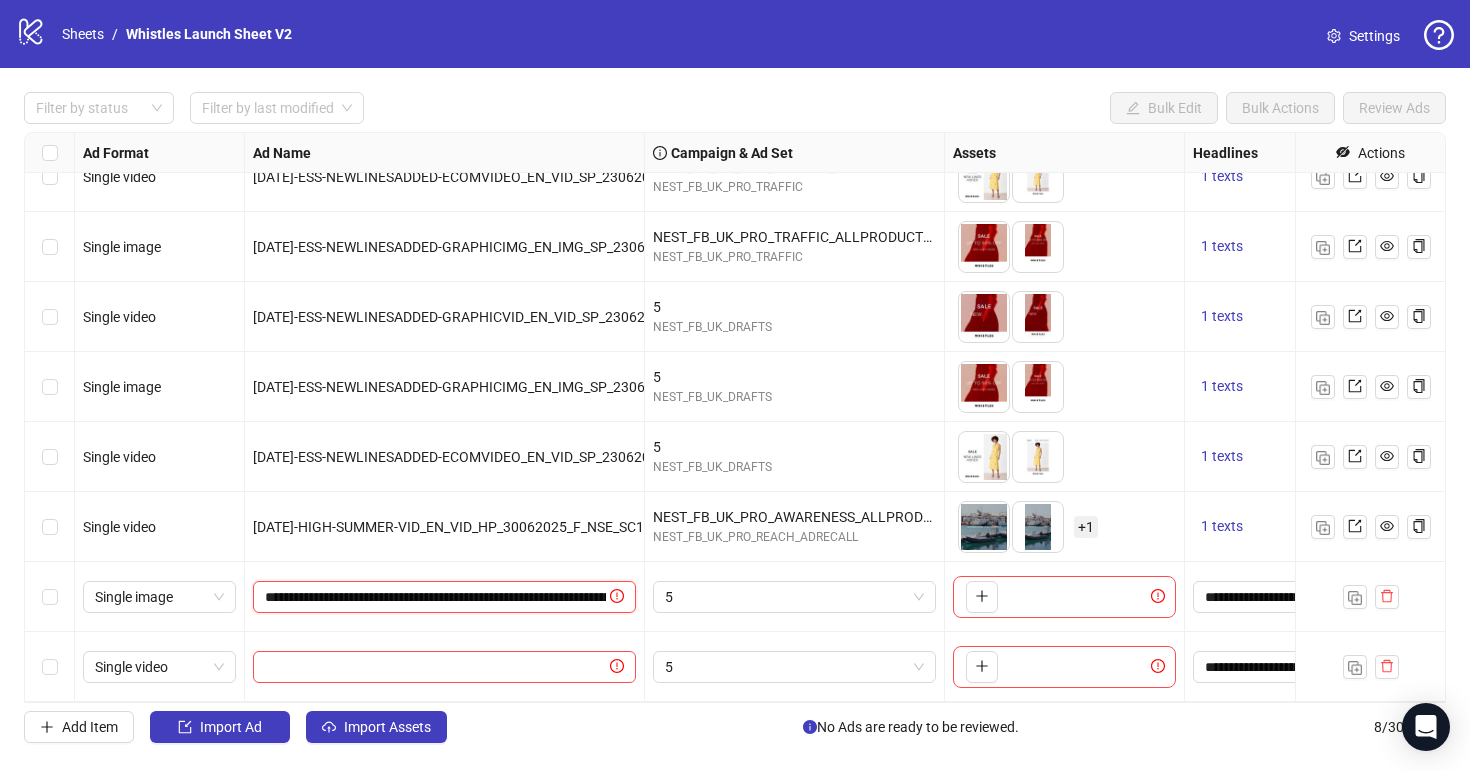 scroll, scrollTop: 0, scrollLeft: 210, axis: horizontal 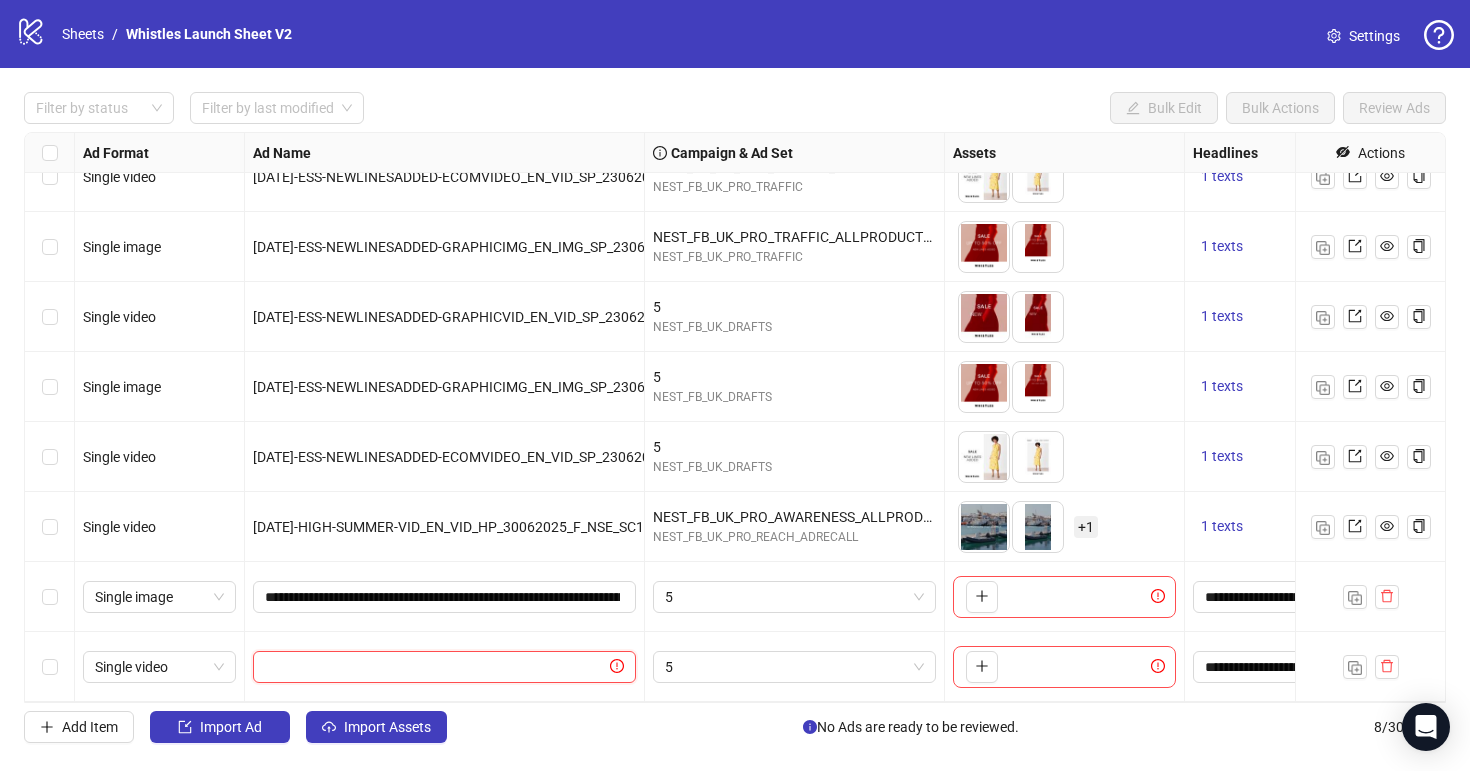 click at bounding box center (435, 667) 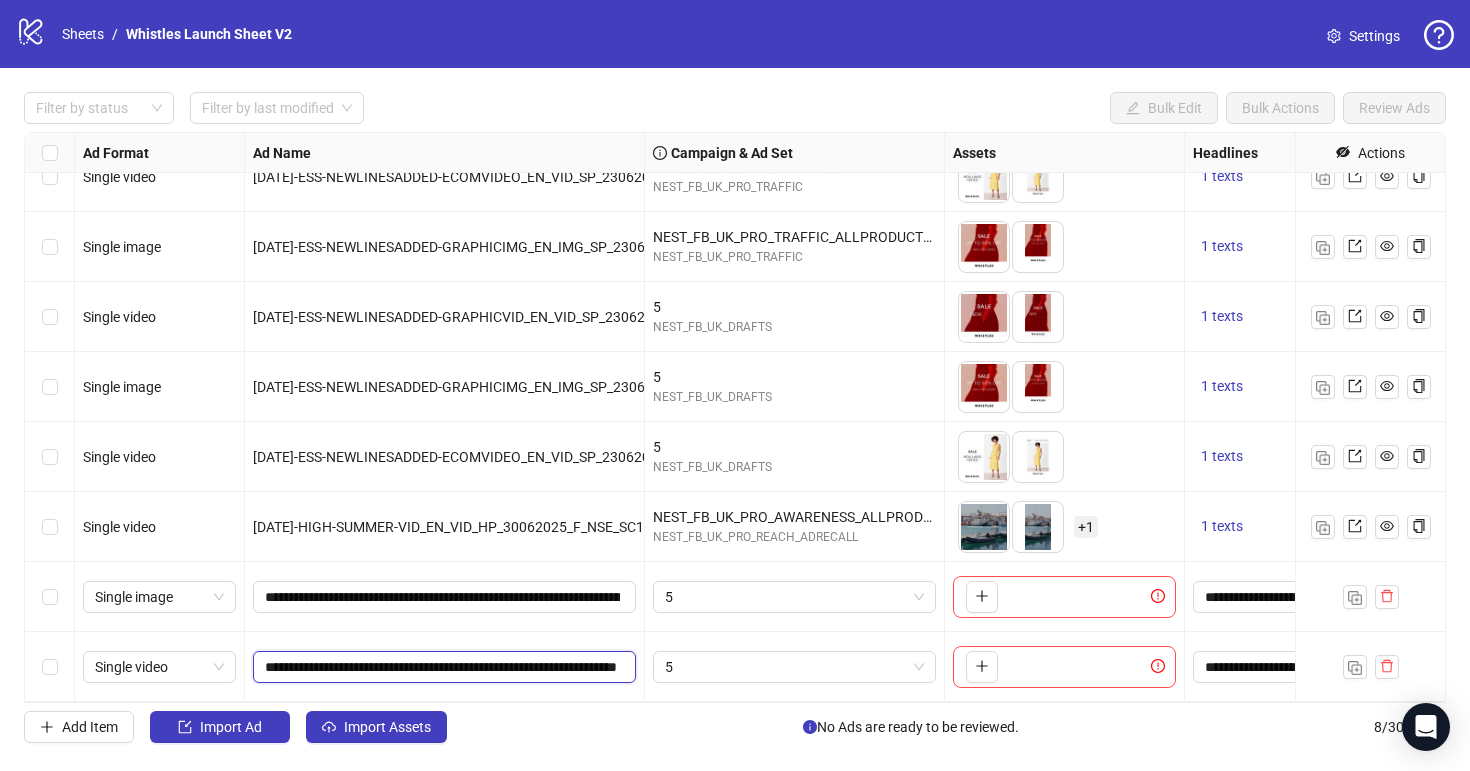 scroll, scrollTop: 0, scrollLeft: 183, axis: horizontal 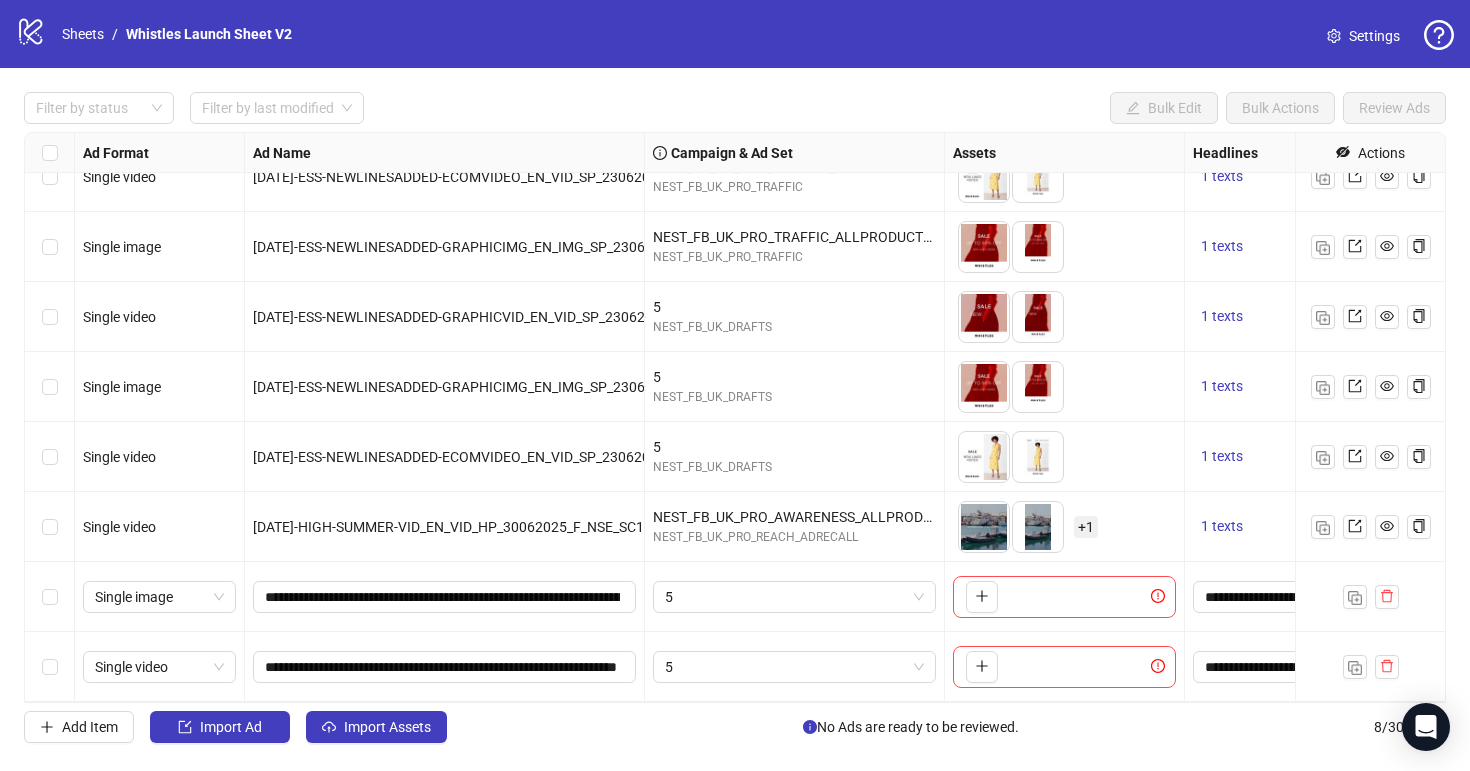 click on "Add Item Import Ad Import Assets  No Ads are ready to be reviewed. 8 / 300  items" at bounding box center (735, 727) 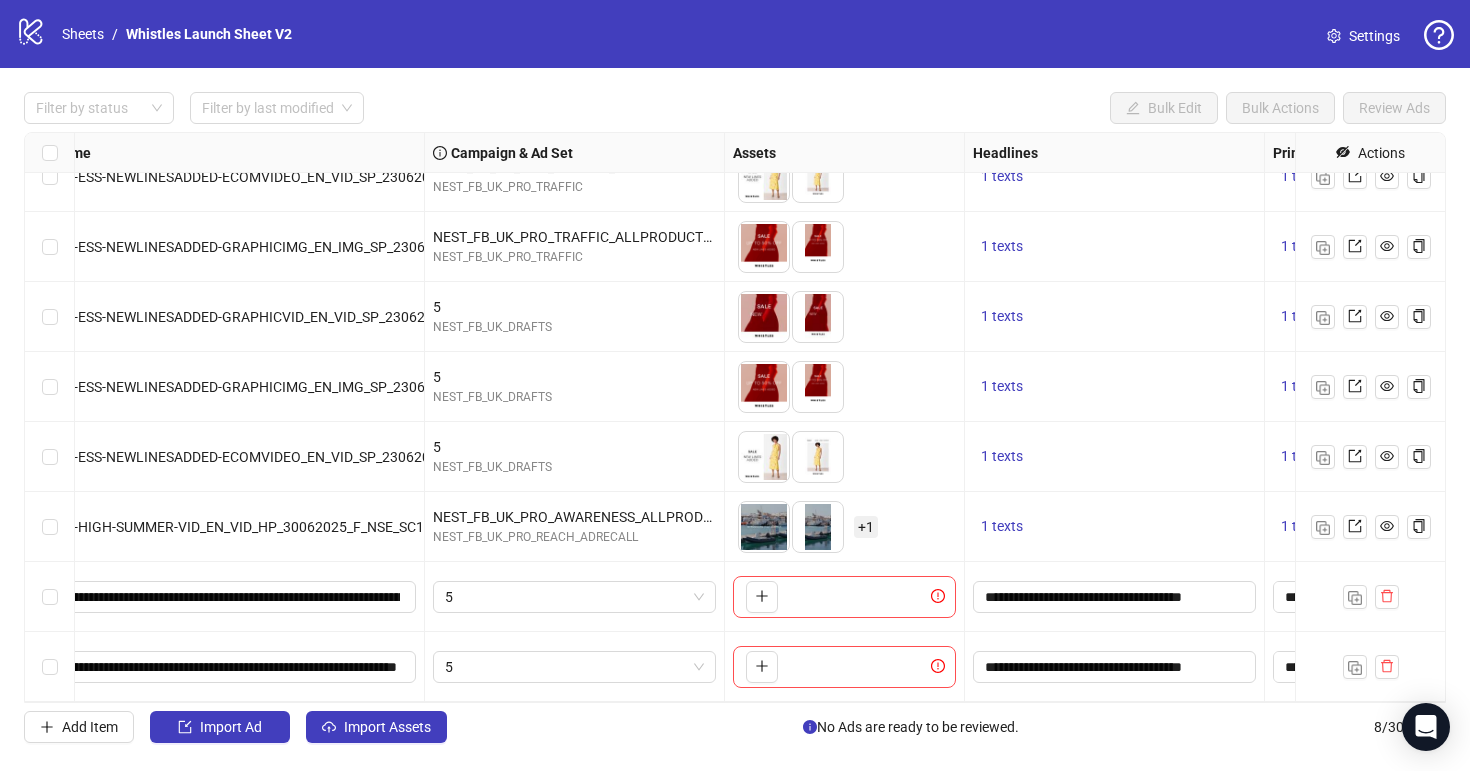 scroll, scrollTop: 31, scrollLeft: 146, axis: both 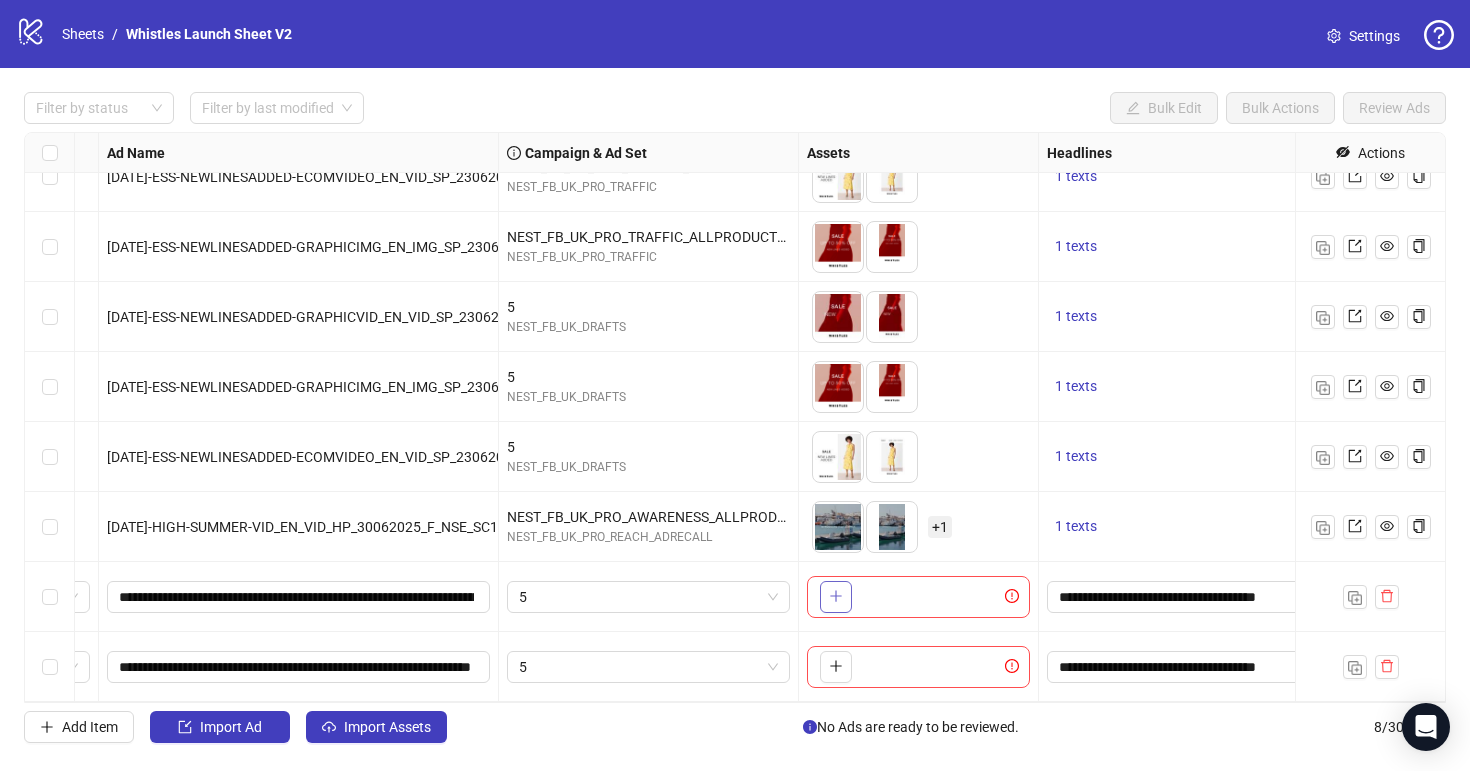 click 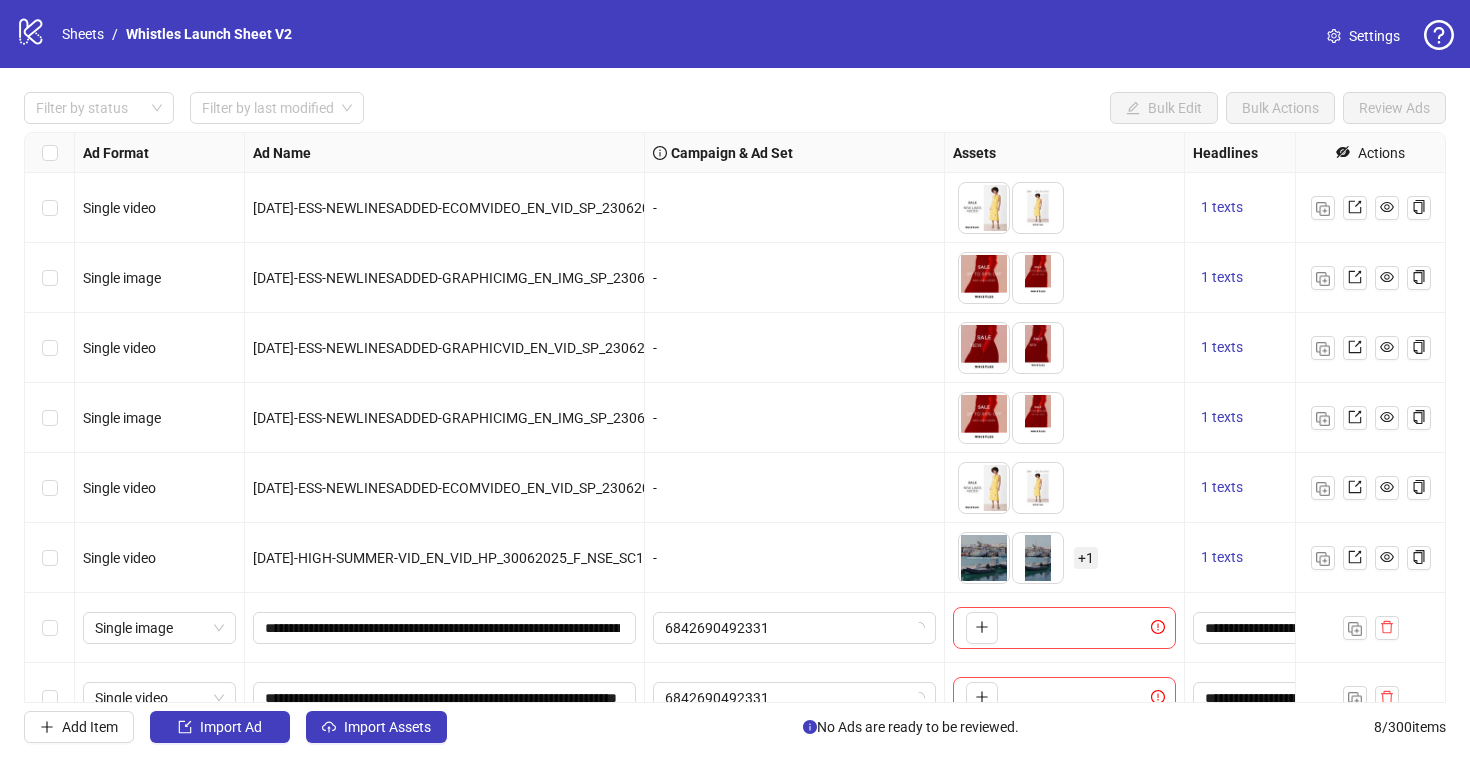 scroll, scrollTop: 0, scrollLeft: 0, axis: both 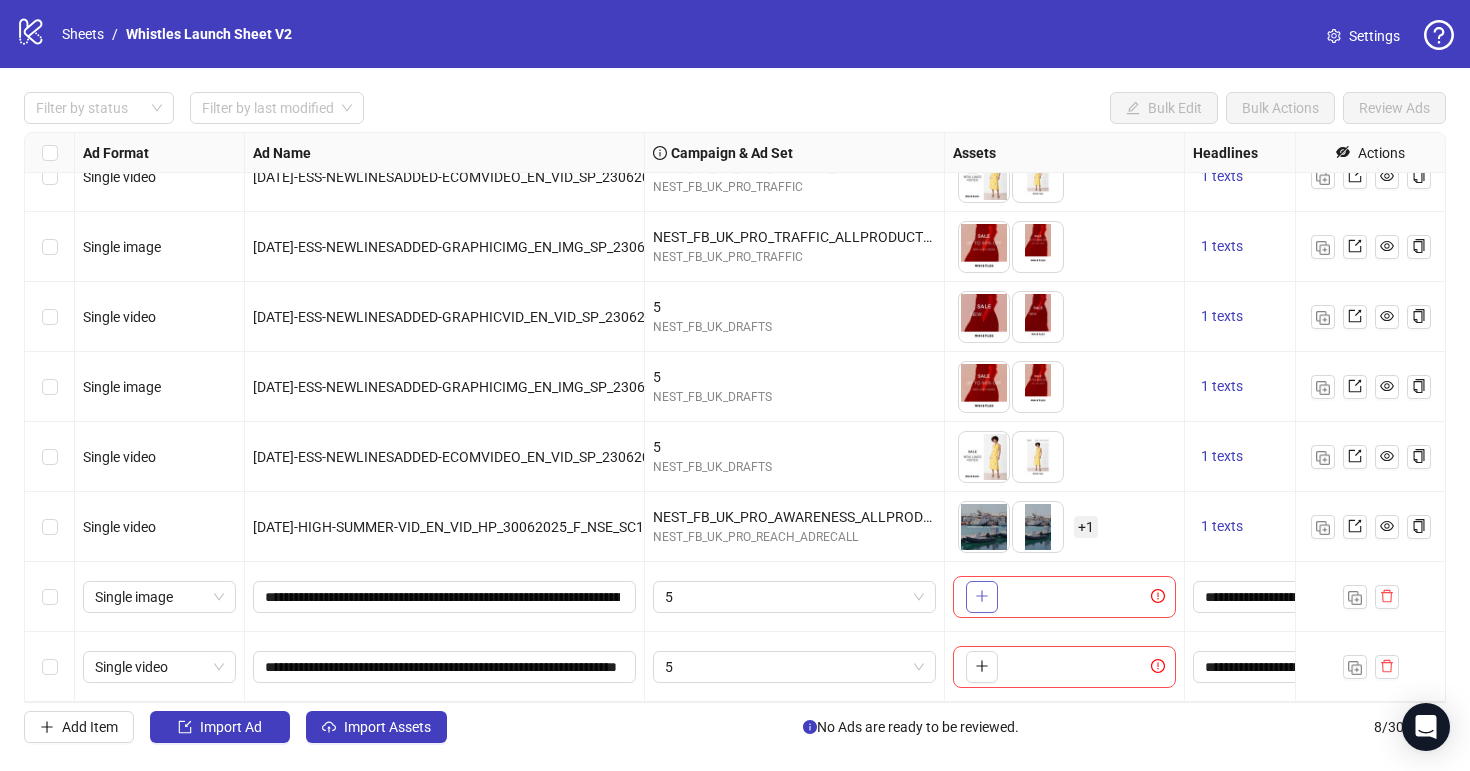 click at bounding box center [982, 596] 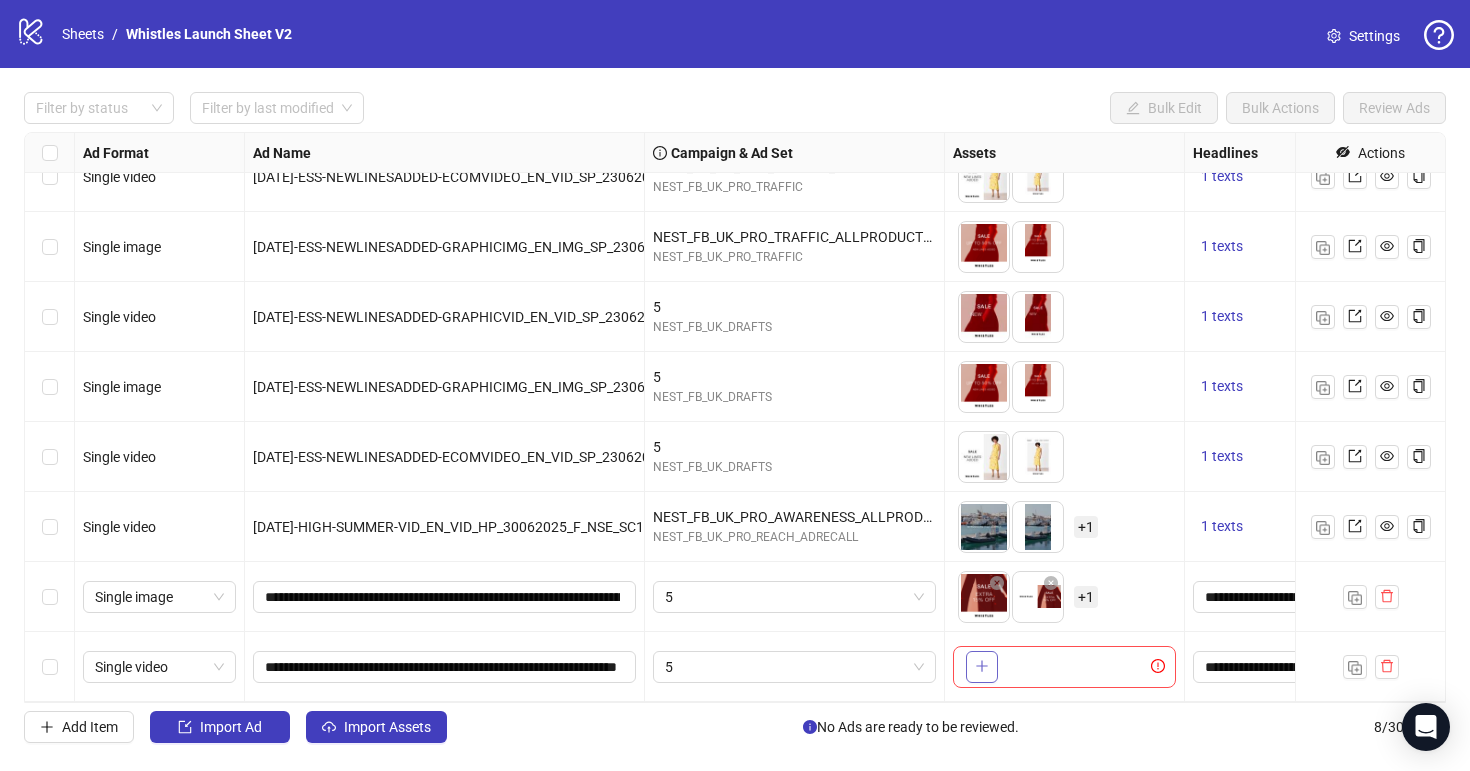 click at bounding box center (982, 667) 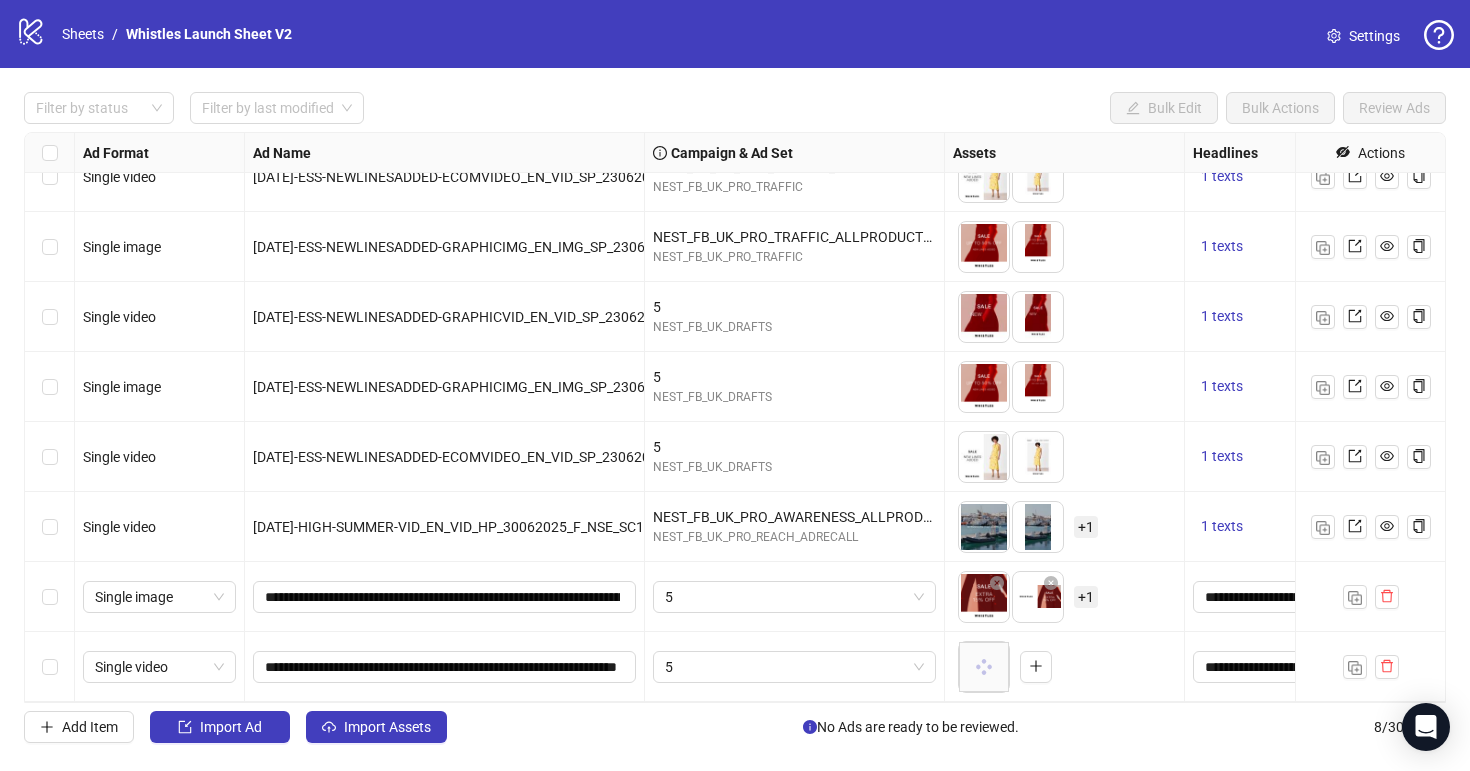 click on "+ 1" at bounding box center [1086, 597] 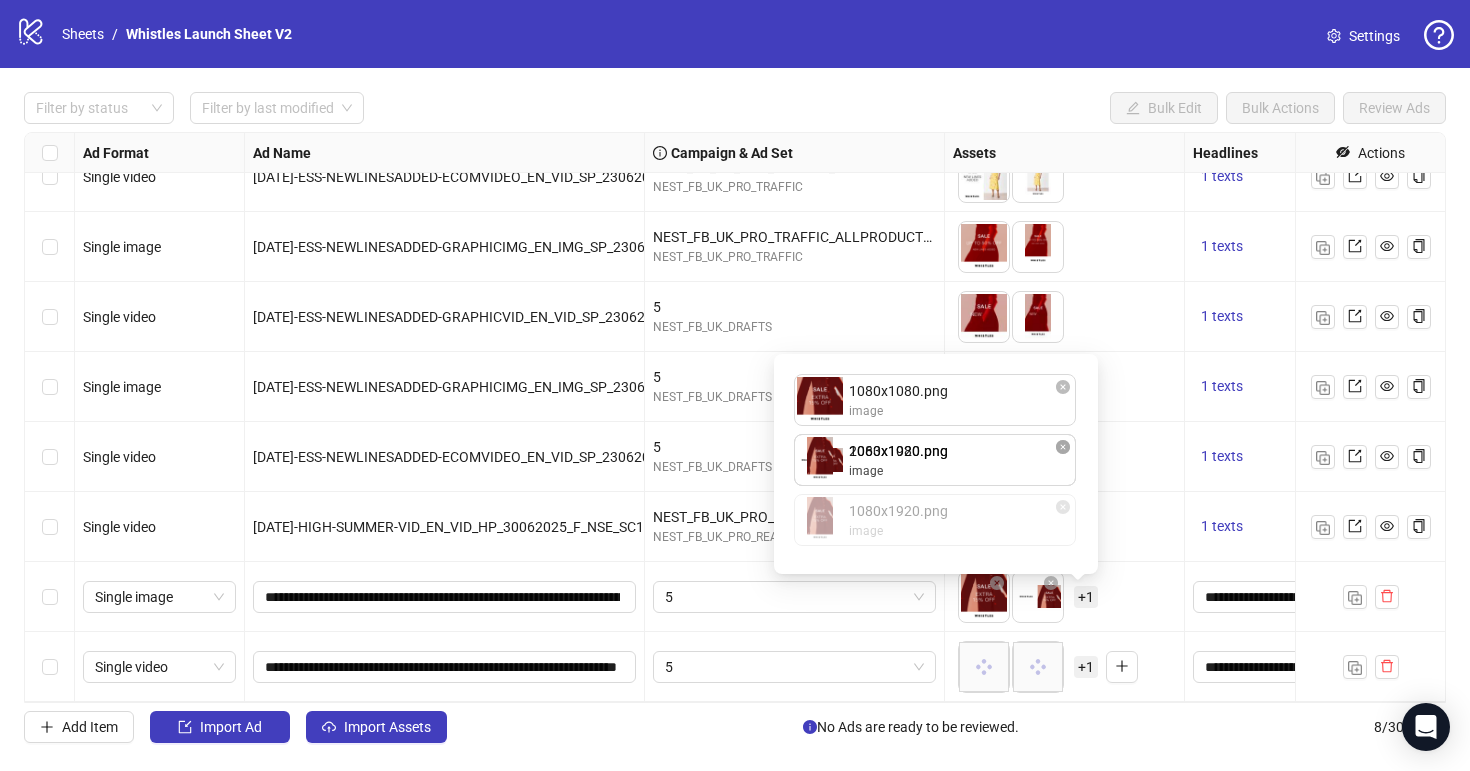 drag, startPoint x: 920, startPoint y: 515, endPoint x: 919, endPoint y: 469, distance: 46.010868 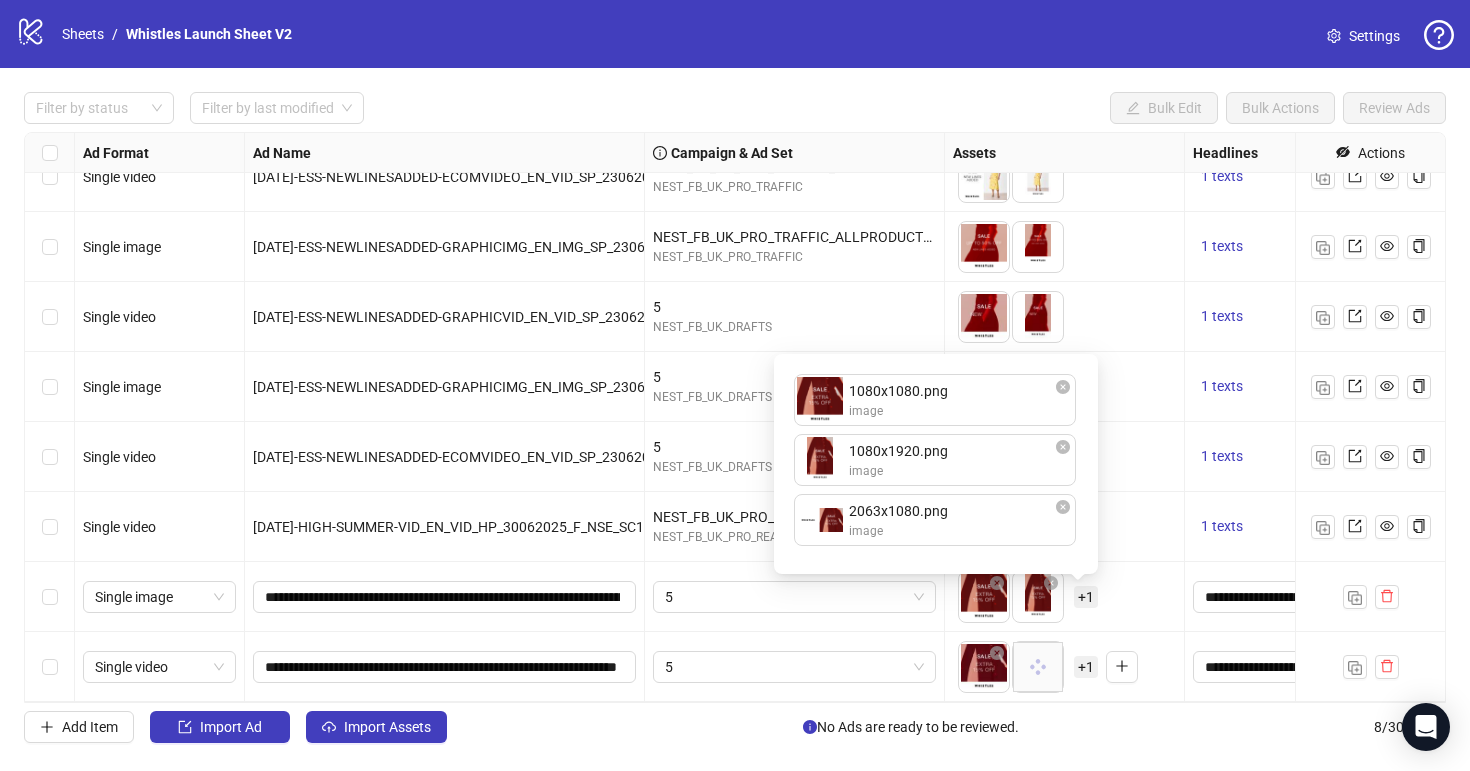 click on "To pick up a draggable item, press the space bar.
While dragging, use the arrow keys to move the item.
Press space again to drop the item in its new position, or press escape to cancel.
+ 1" at bounding box center (1064, 527) 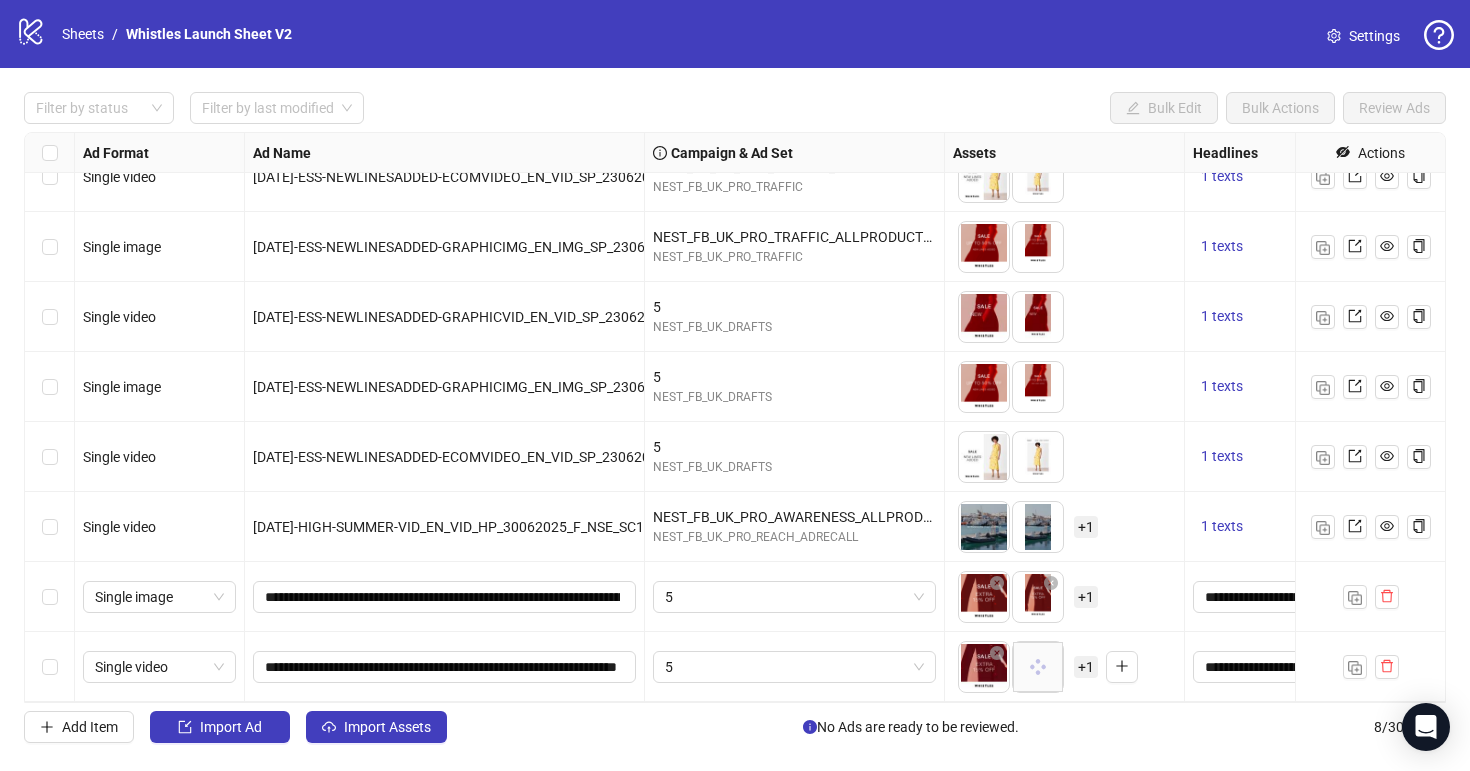 click on "+ 1" at bounding box center (1086, 667) 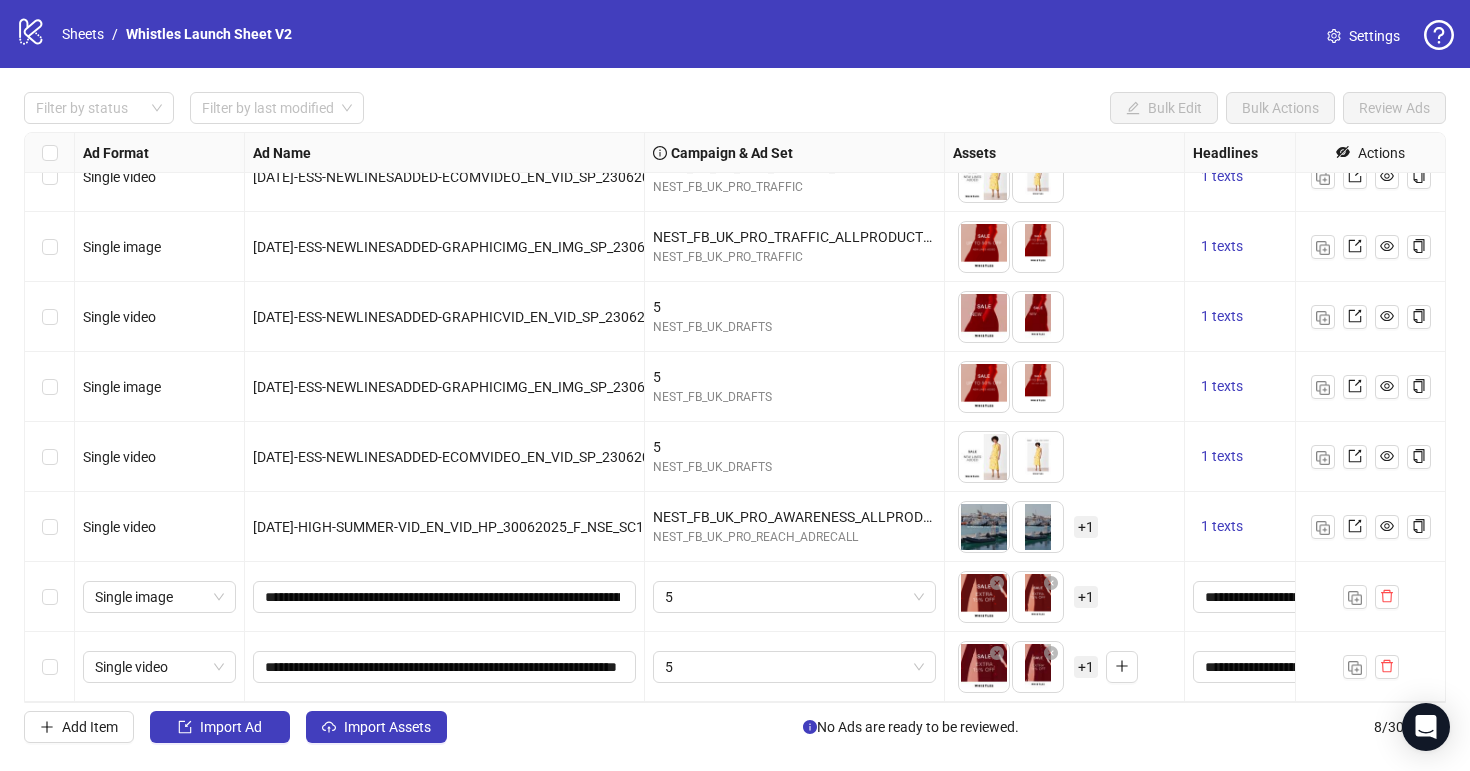 click on "To pick up a draggable item, press the space bar.
While dragging, use the arrow keys to move the item.
Press space again to drop the item in its new position, or press escape to cancel.
+ 1" at bounding box center (1064, 667) 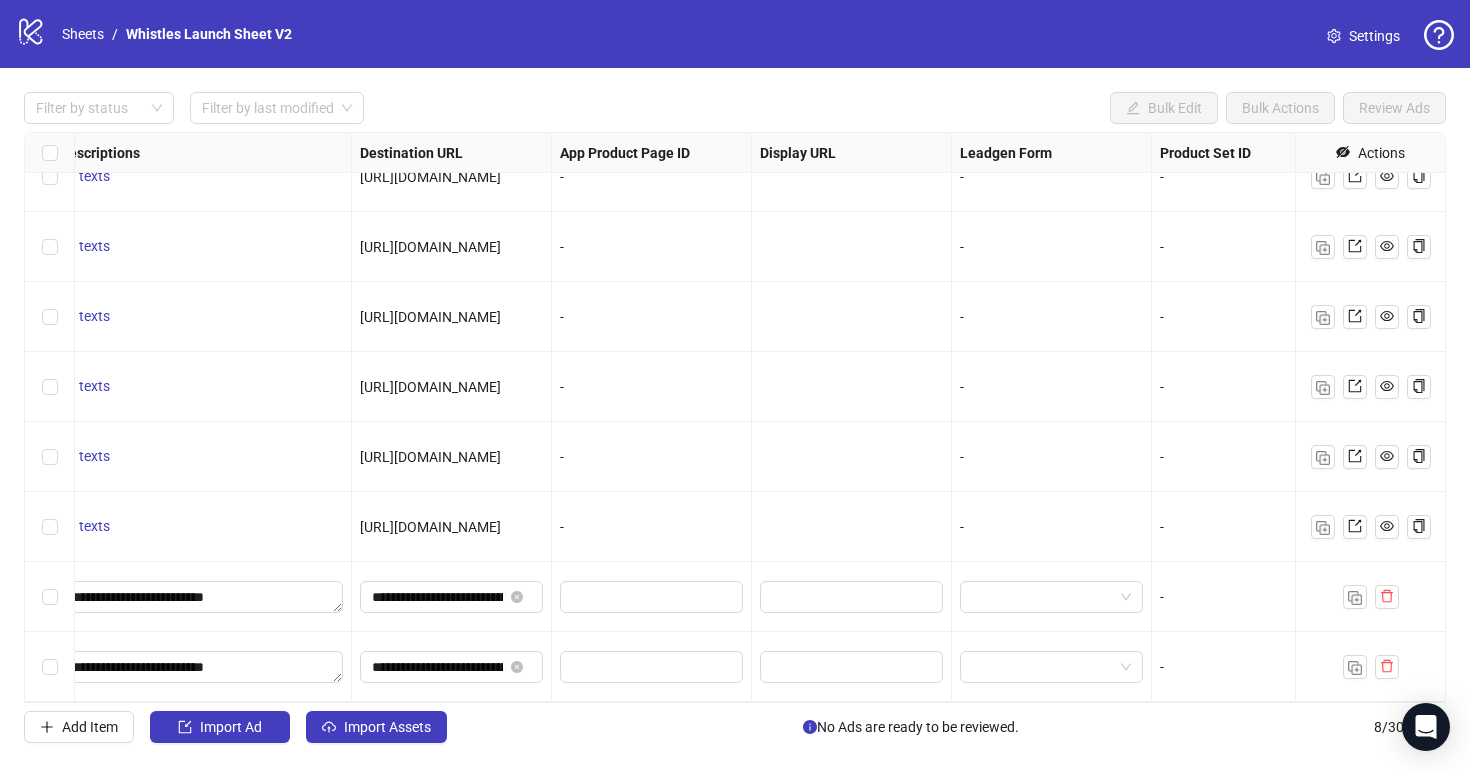 scroll, scrollTop: 31, scrollLeft: 1850, axis: both 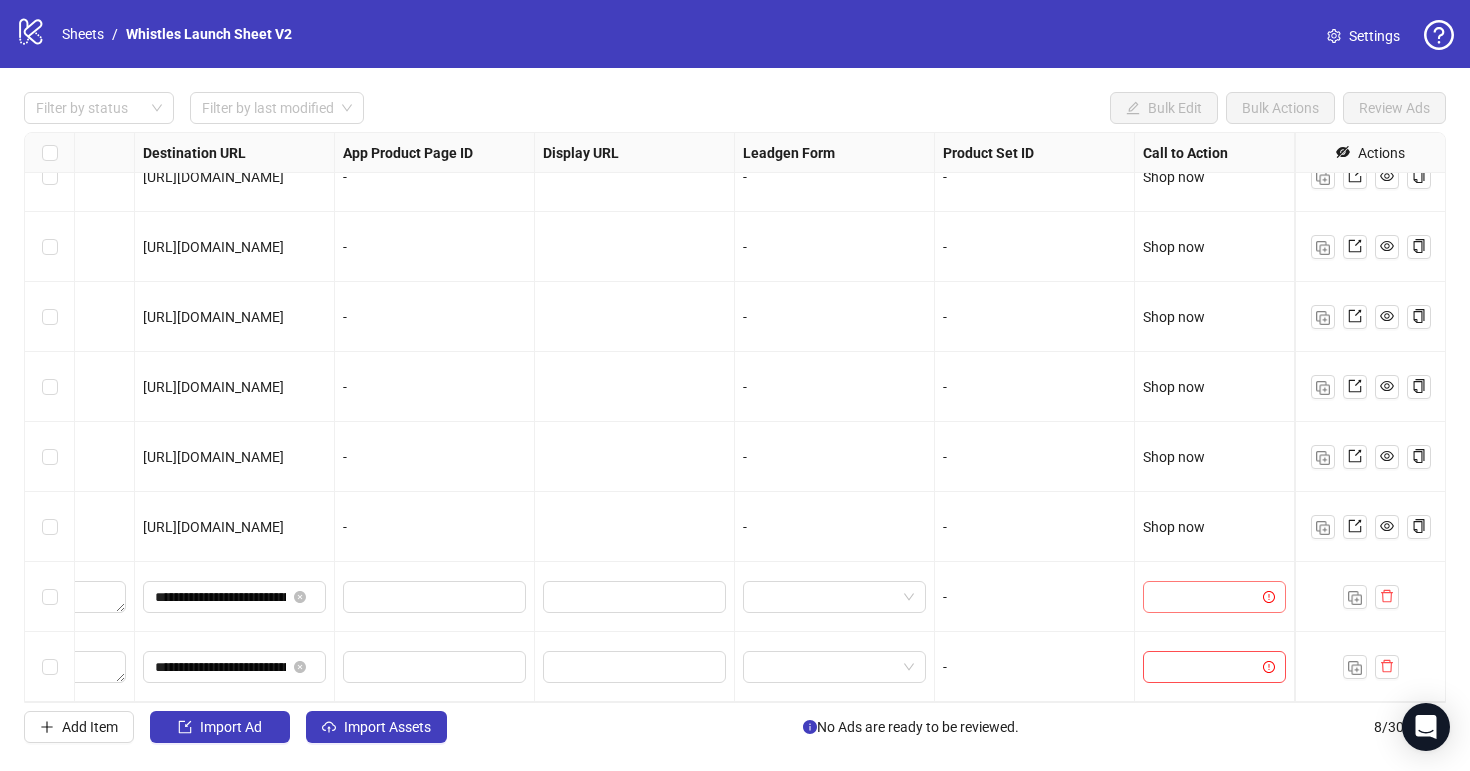 click at bounding box center [1205, 597] 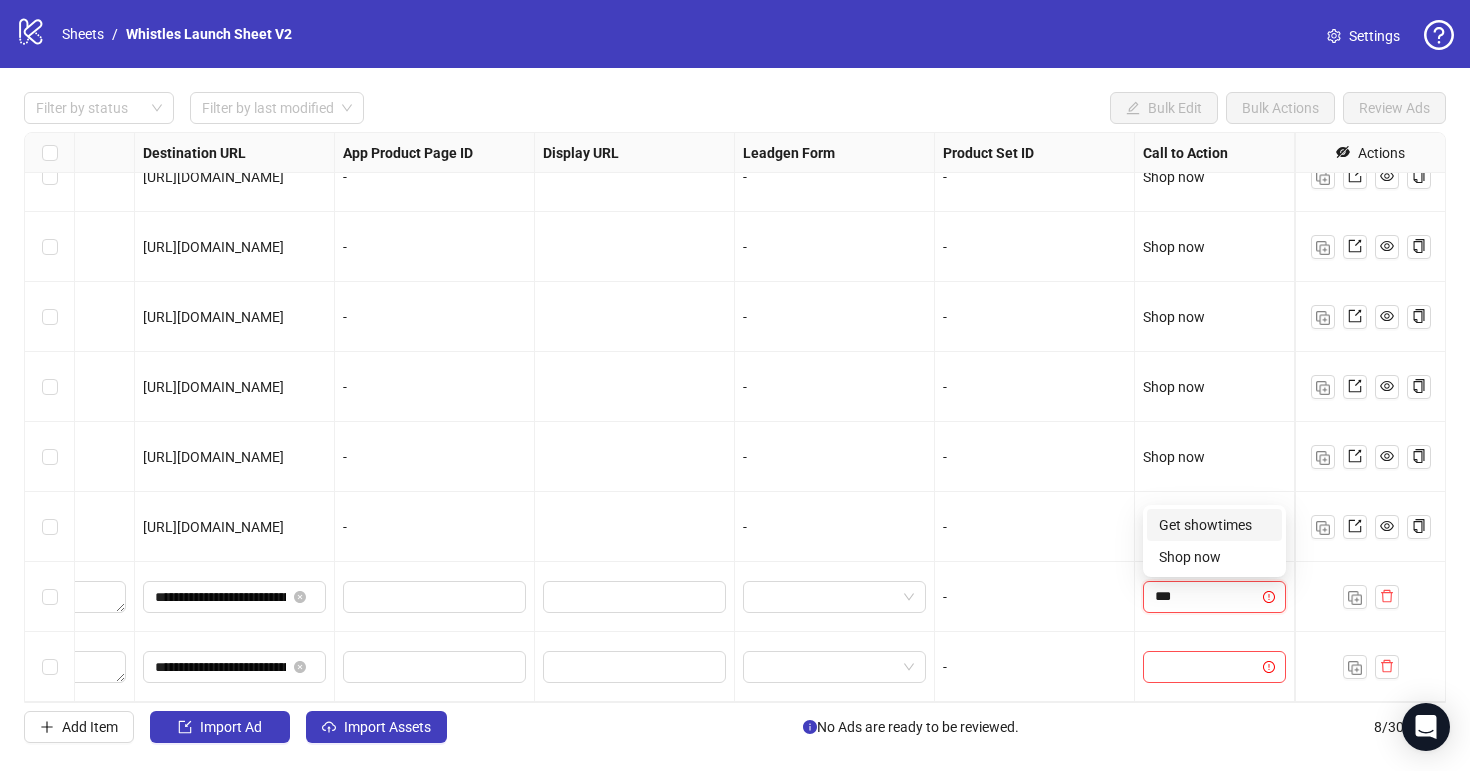 type on "****" 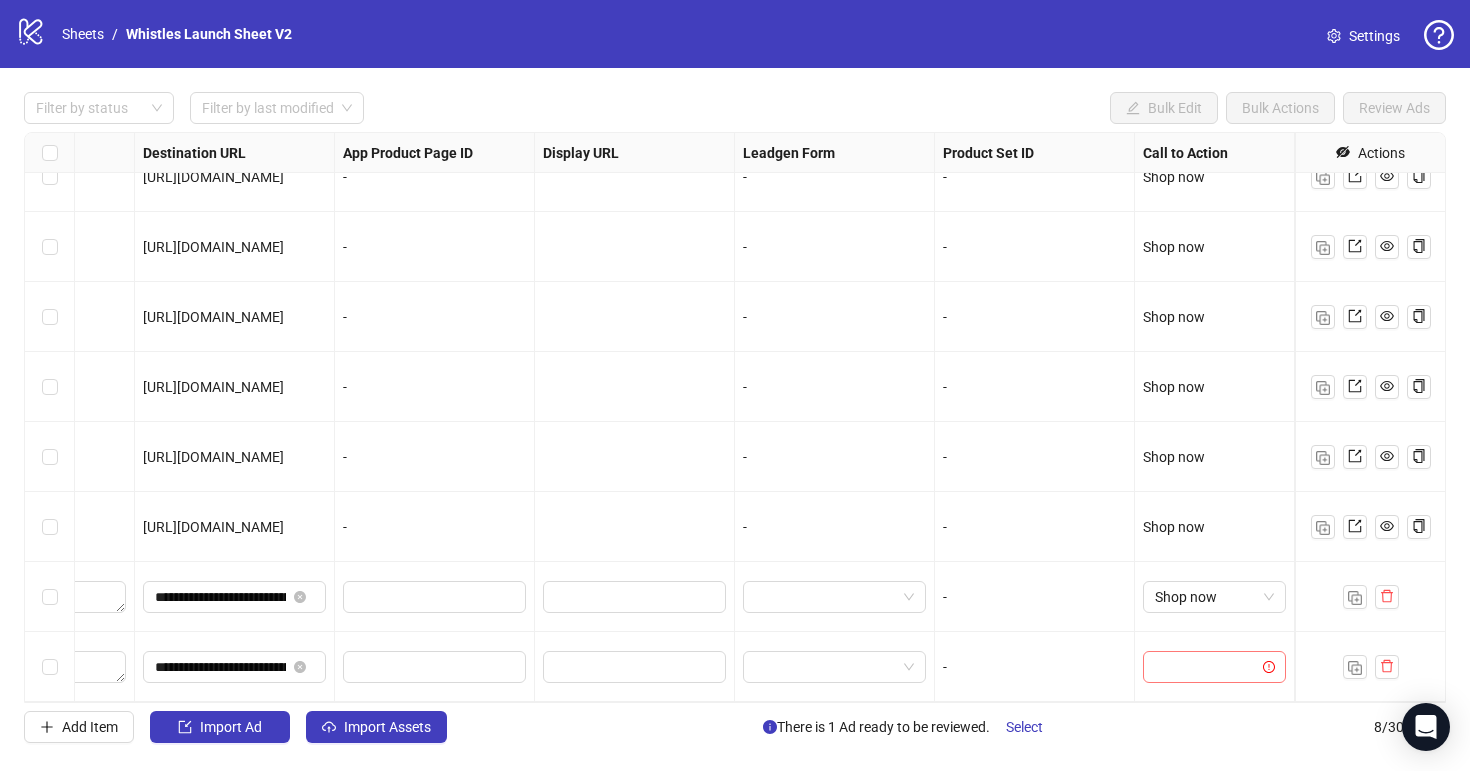 click at bounding box center [1205, 667] 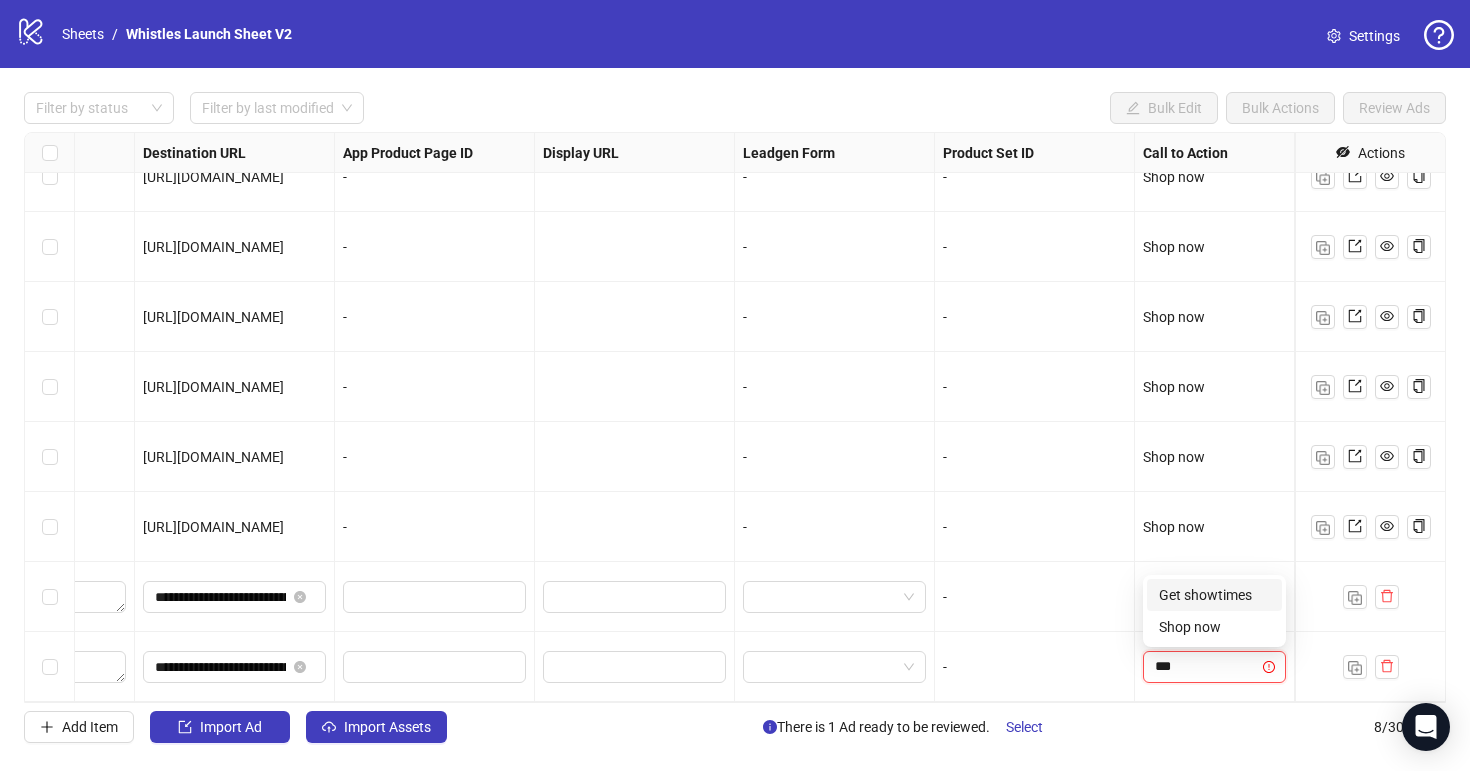 type on "****" 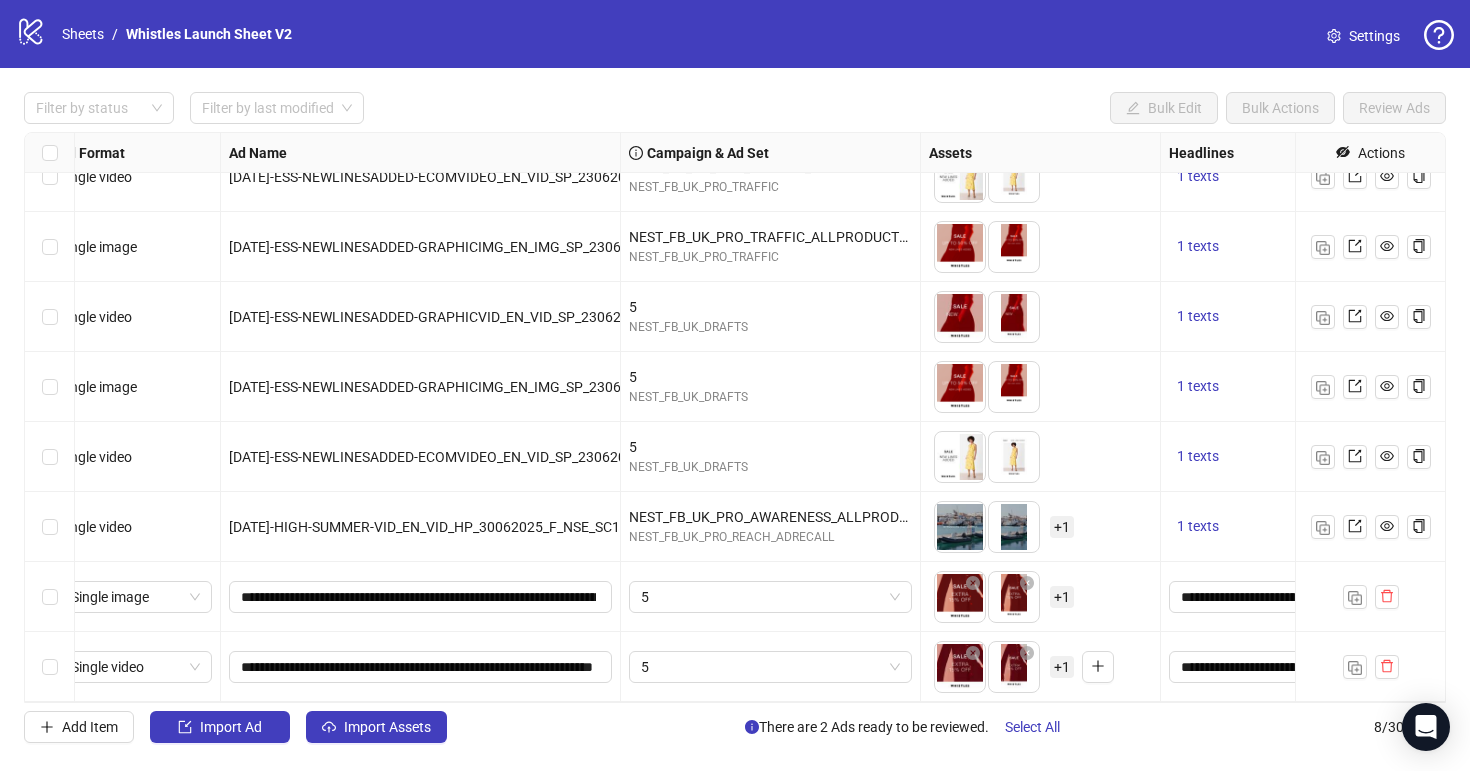 scroll, scrollTop: 31, scrollLeft: 0, axis: vertical 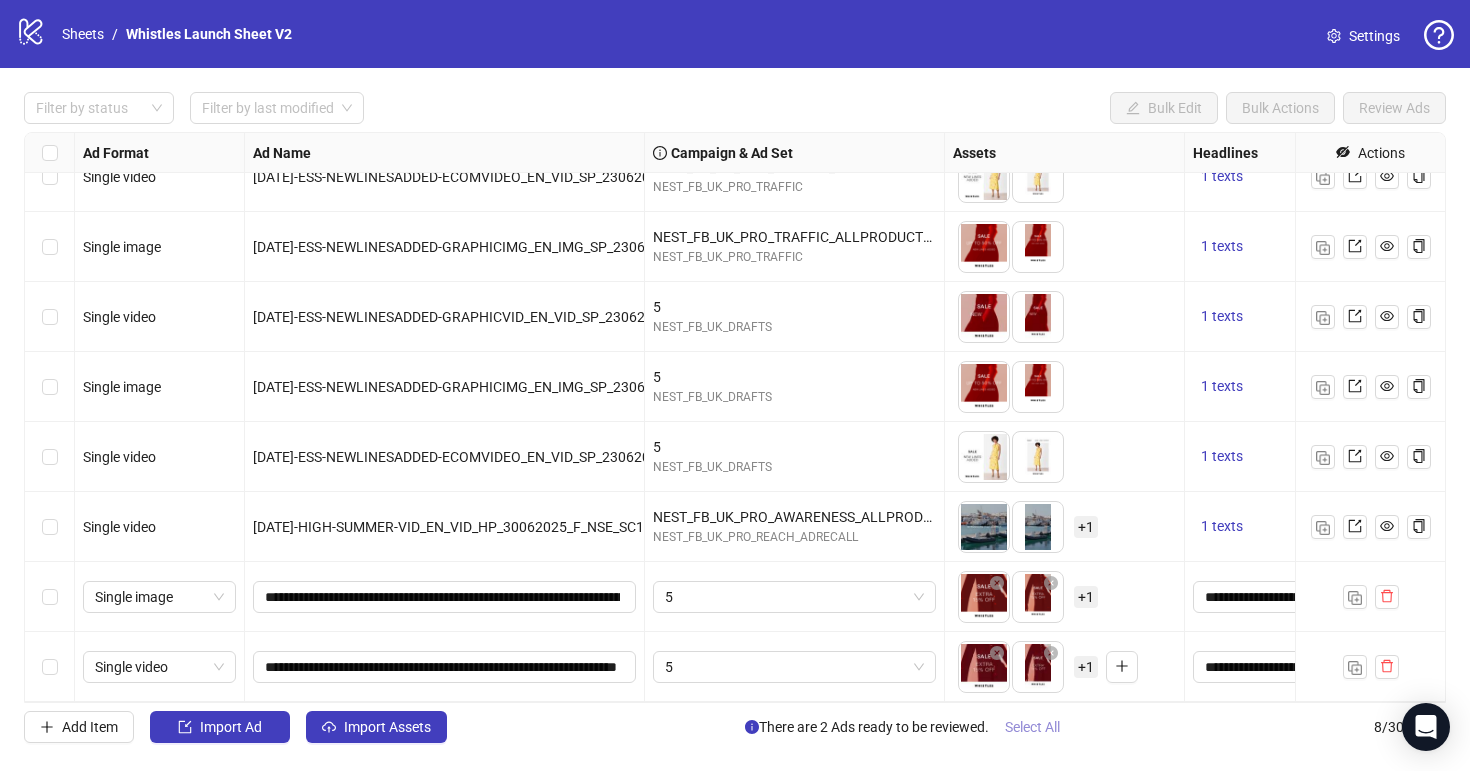 click on "Select All" at bounding box center [1032, 727] 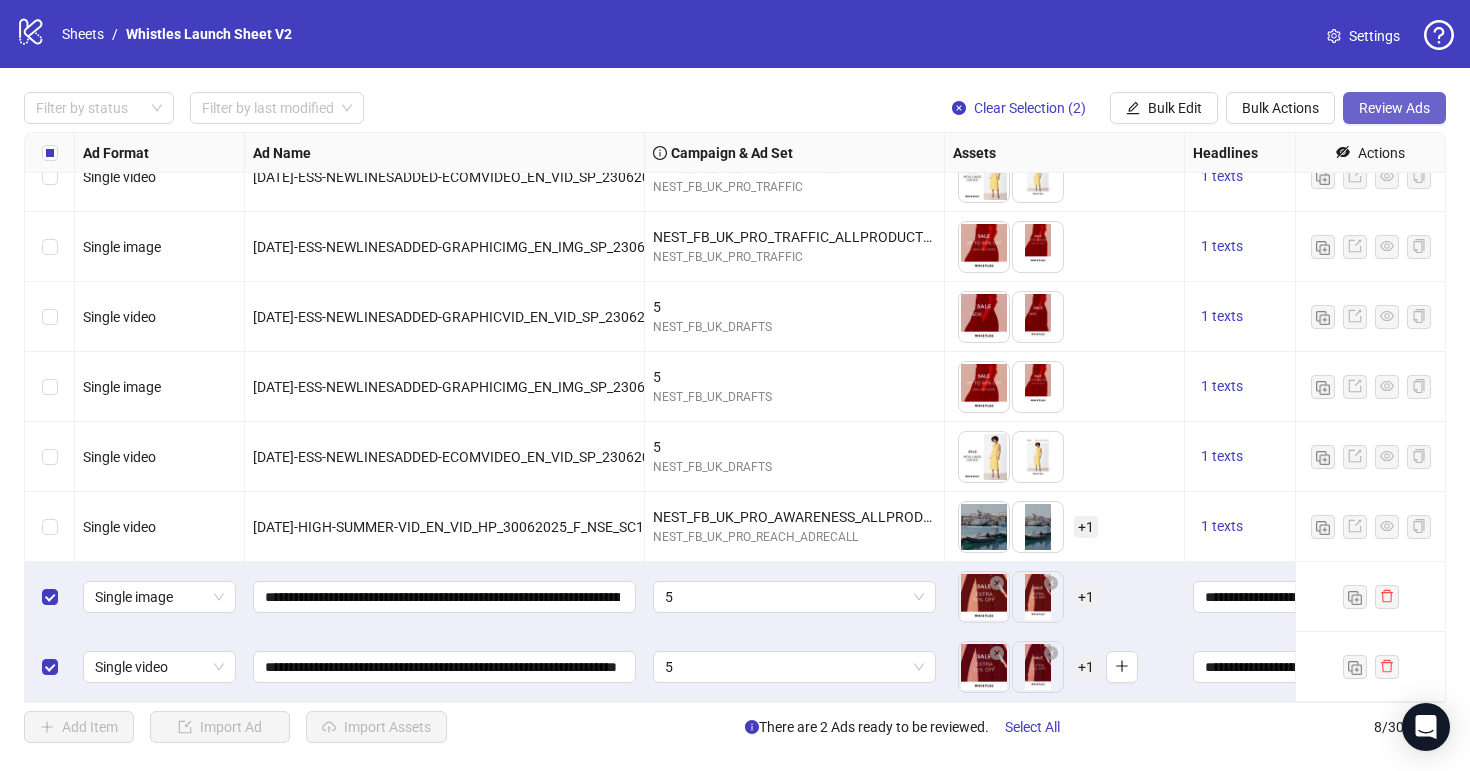 click on "Review Ads" at bounding box center [1394, 108] 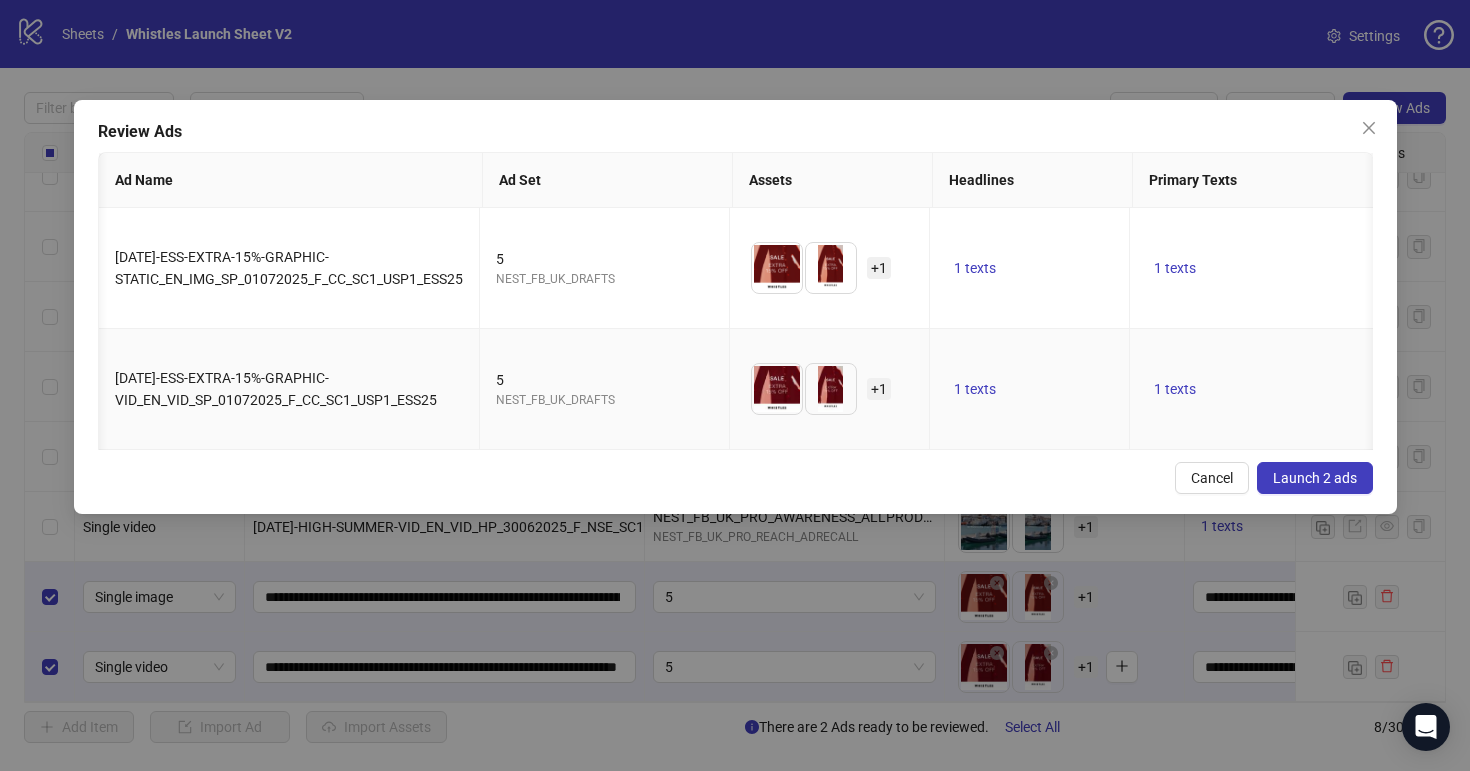 scroll, scrollTop: 0, scrollLeft: 663, axis: horizontal 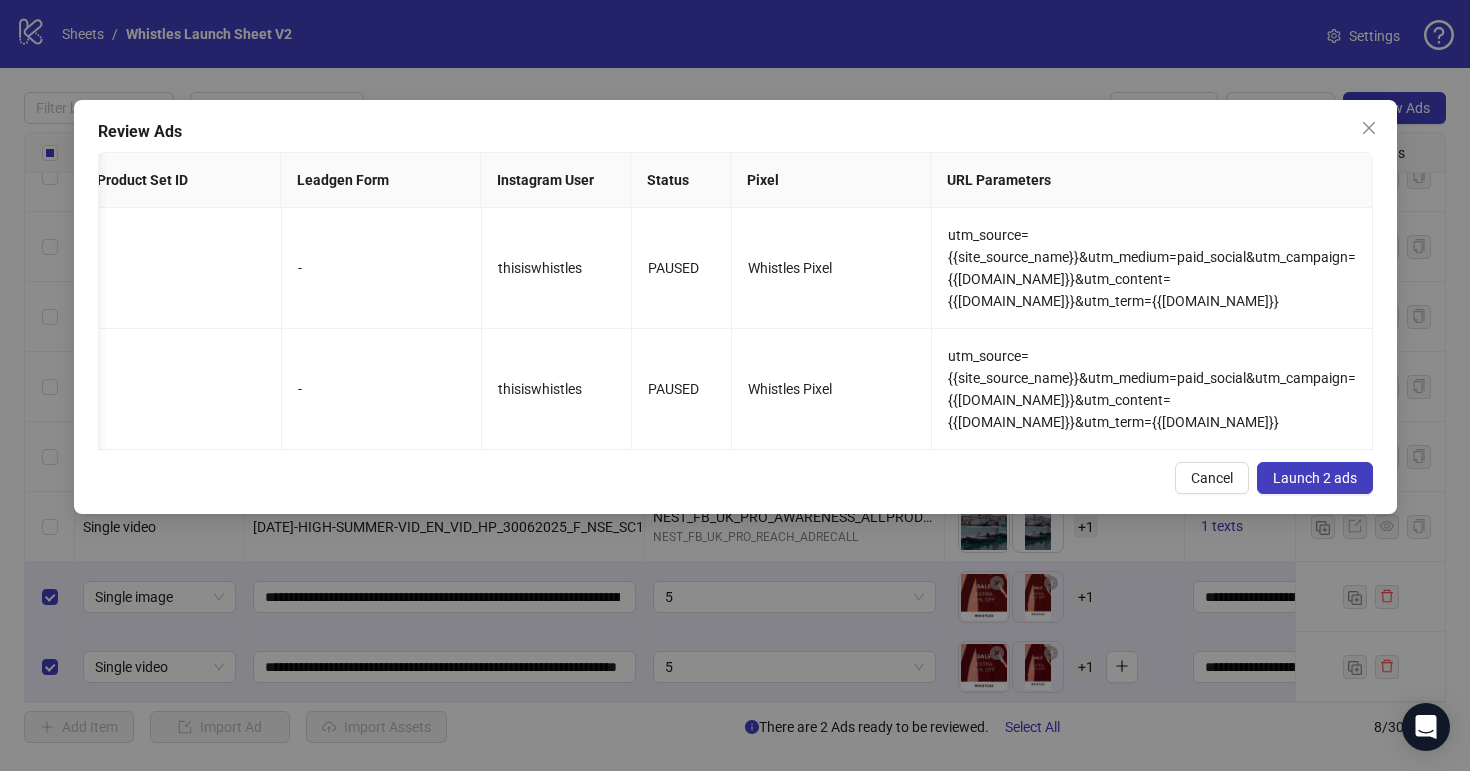 click on "Launch 2 ads" at bounding box center [1315, 478] 